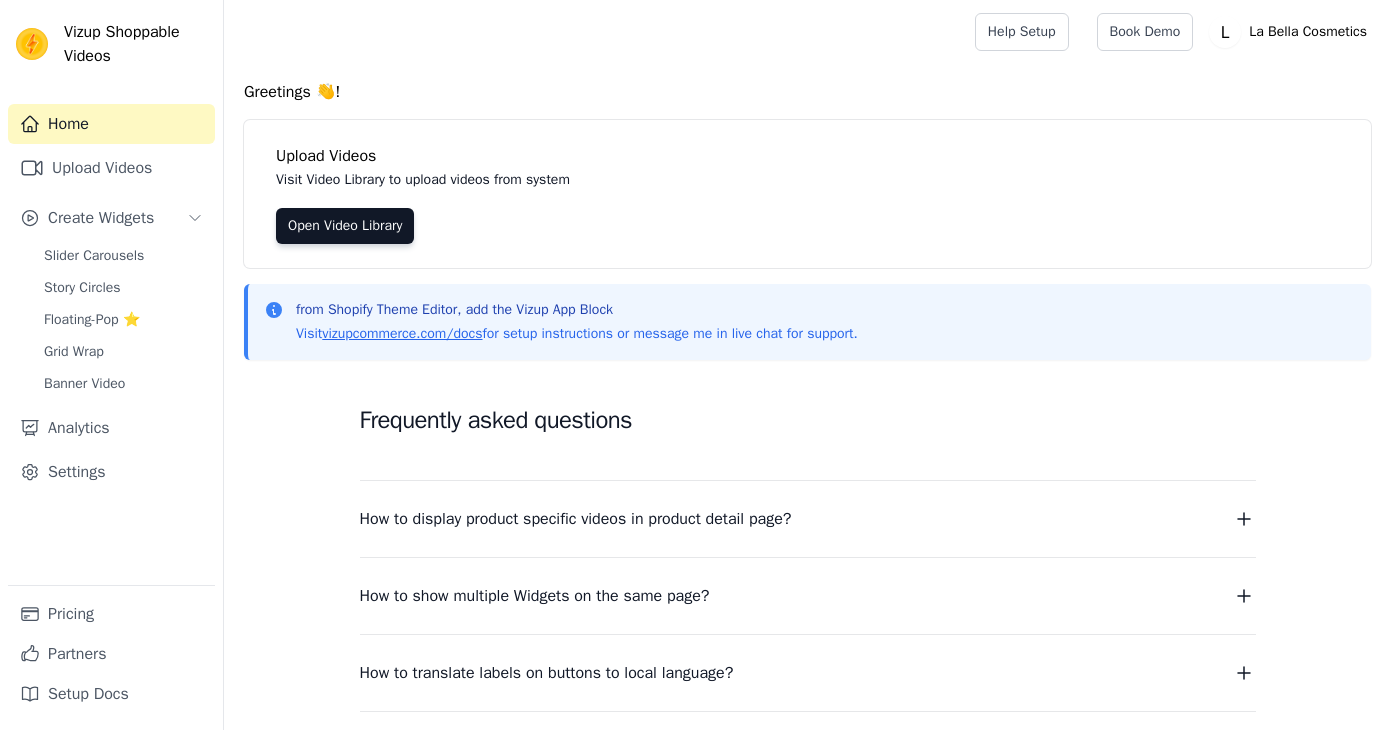 scroll, scrollTop: 0, scrollLeft: 0, axis: both 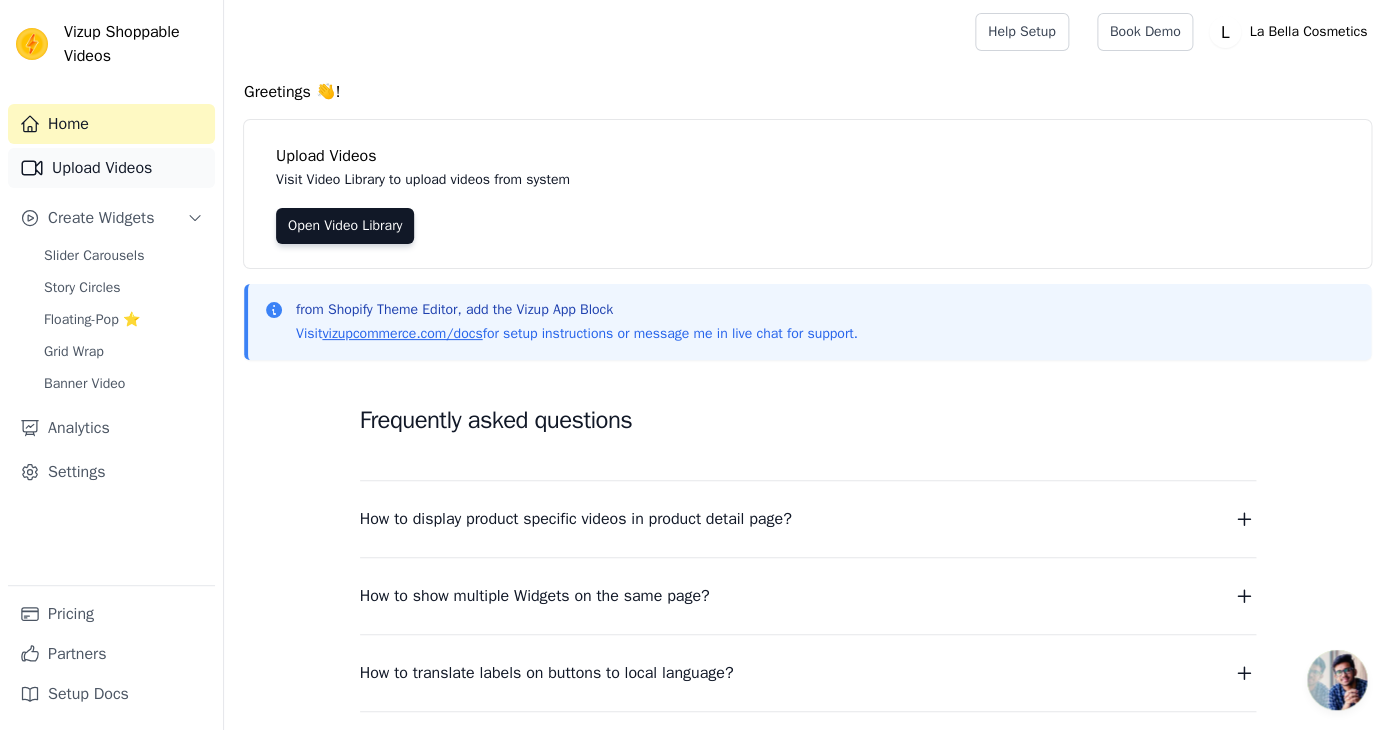 click on "Upload Videos" at bounding box center [111, 168] 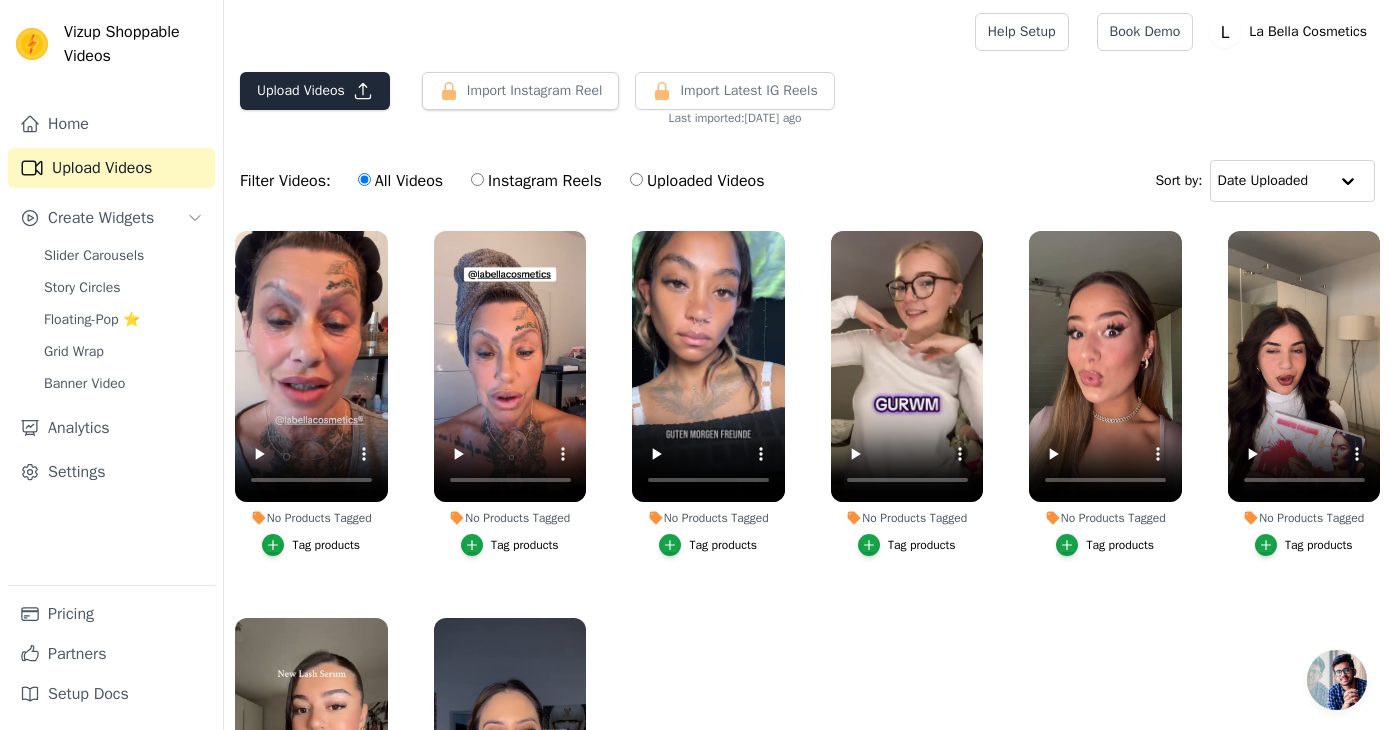 scroll, scrollTop: 0, scrollLeft: 0, axis: both 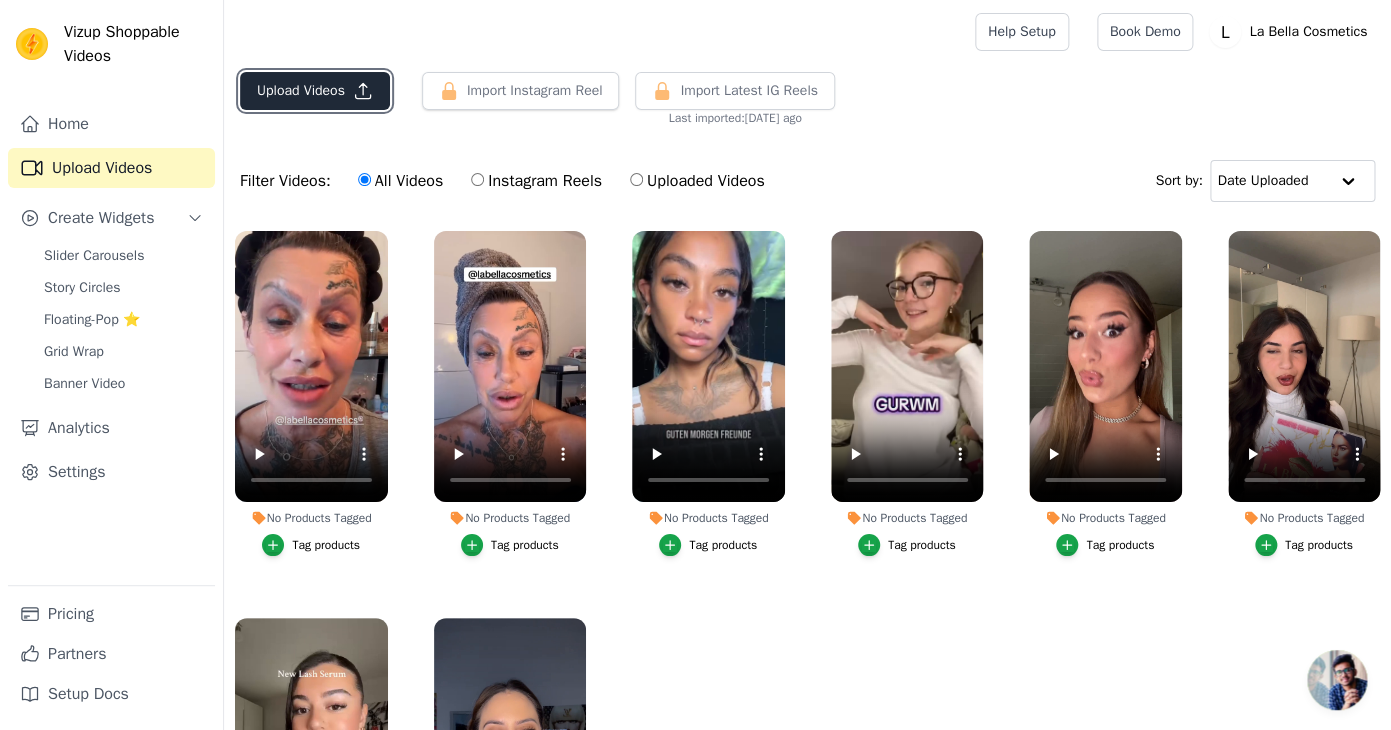 click on "Upload Videos" at bounding box center [315, 91] 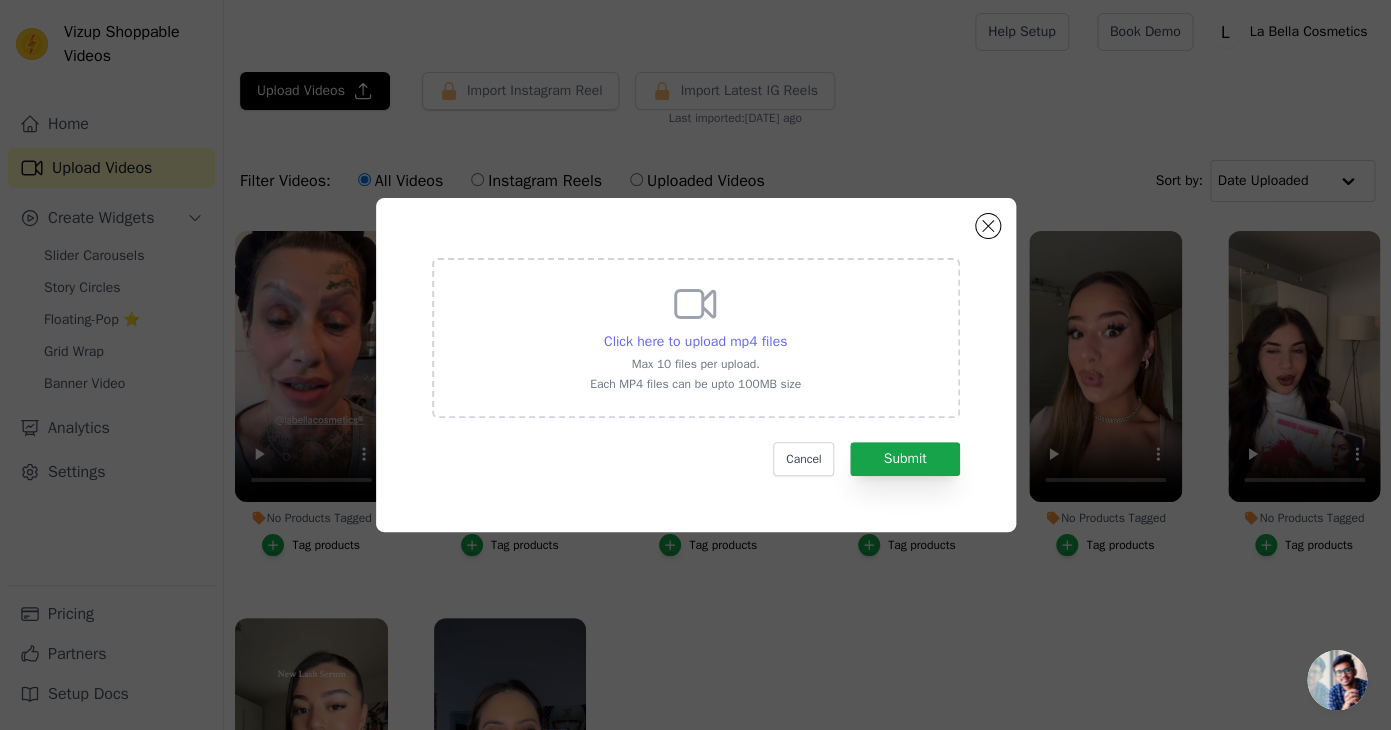click on "Click here to upload mp4 files" at bounding box center [695, 341] 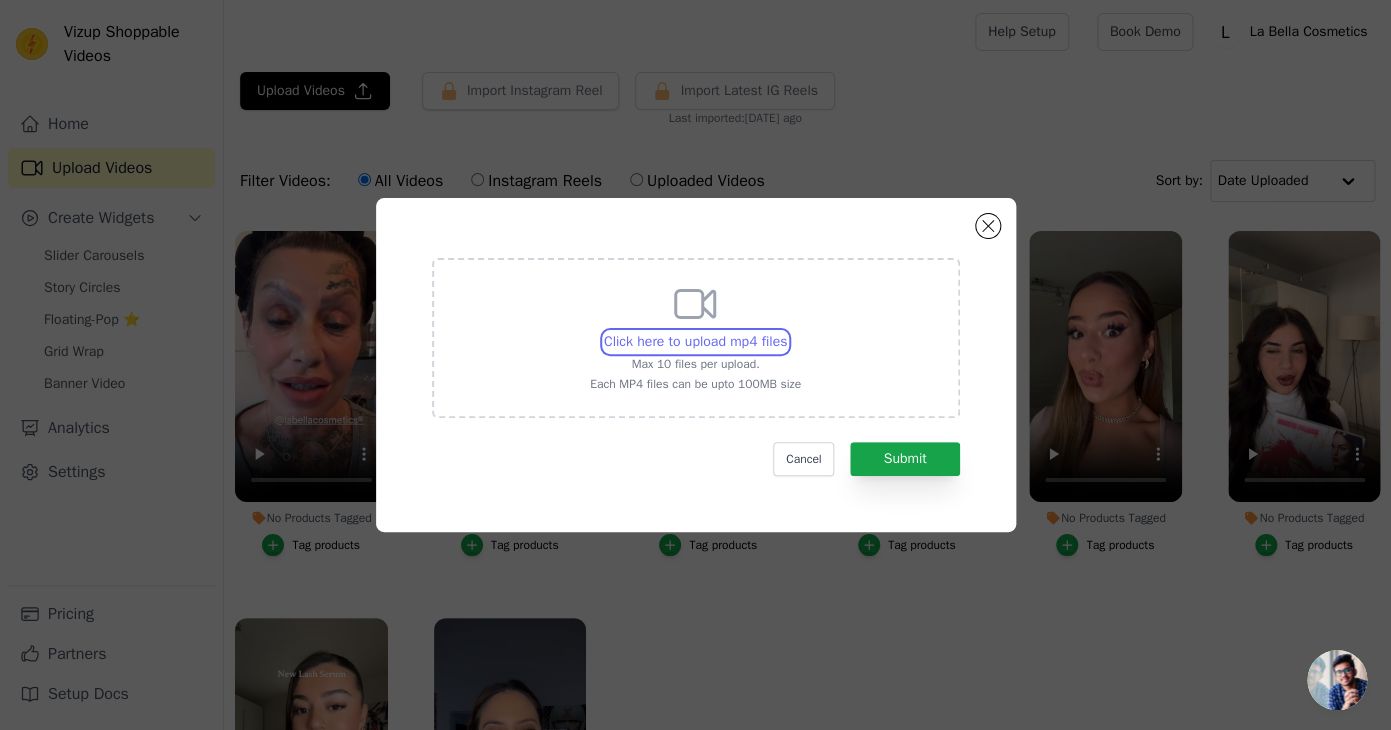 click on "Click here to upload mp4 files     Max 10 files per upload.   Each MP4 files can be upto 100MB size" at bounding box center (786, 331) 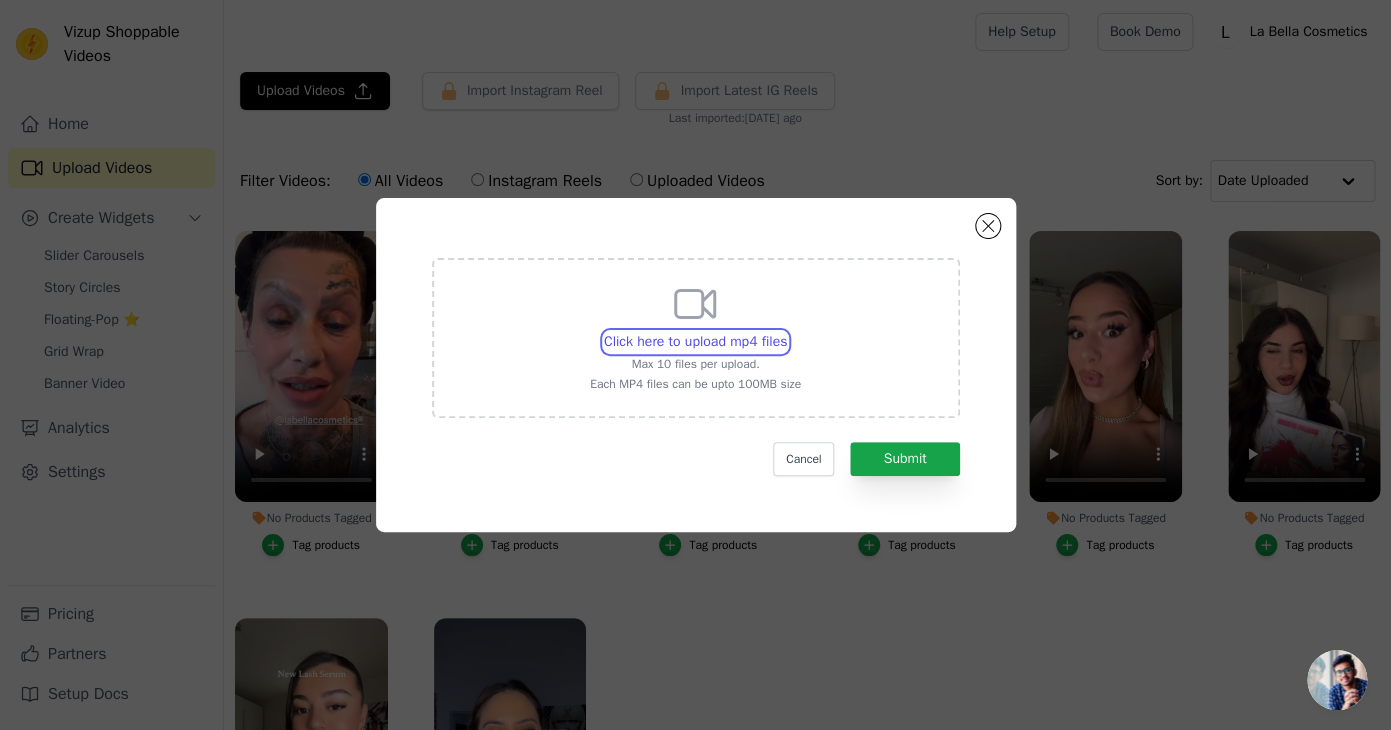 type on "C:\fakepath\2220b820-d0f5-4bcb-8647-723165583689 2.MP4" 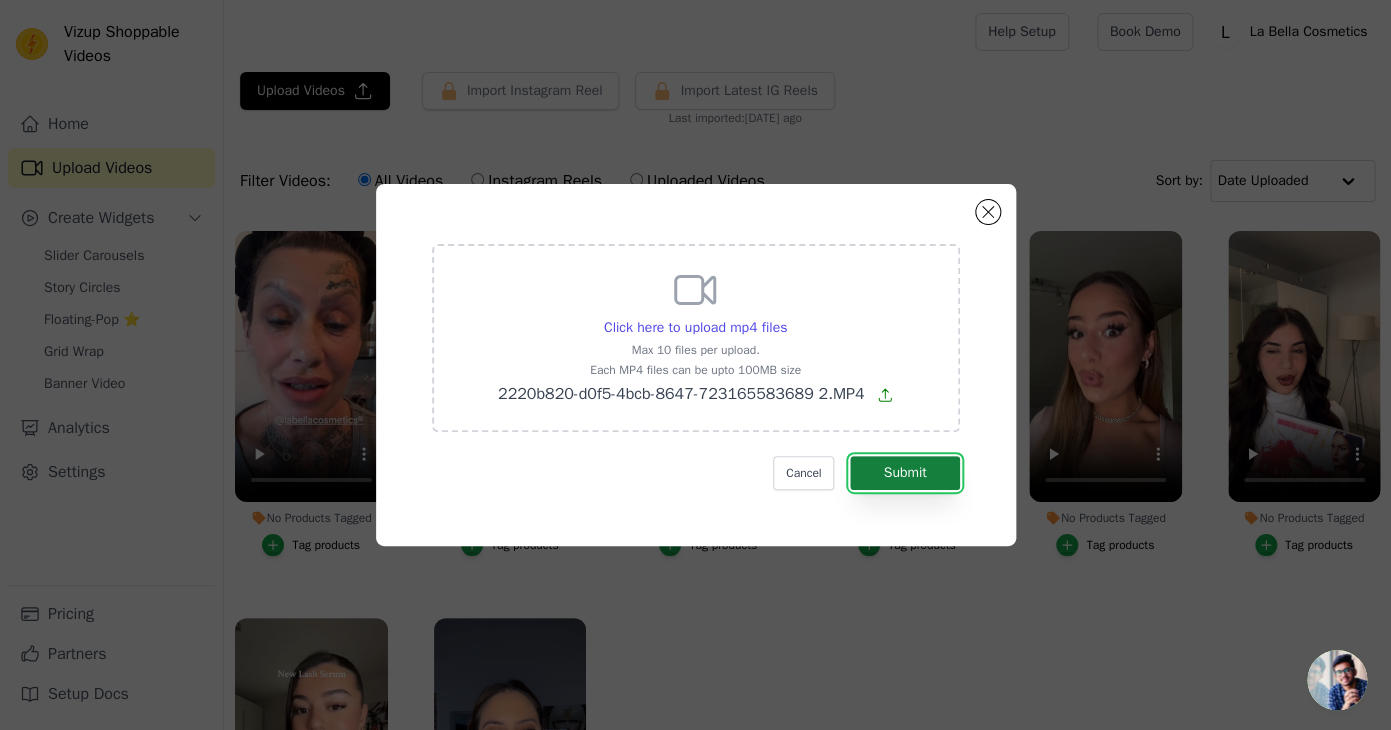 click on "Submit" at bounding box center [904, 473] 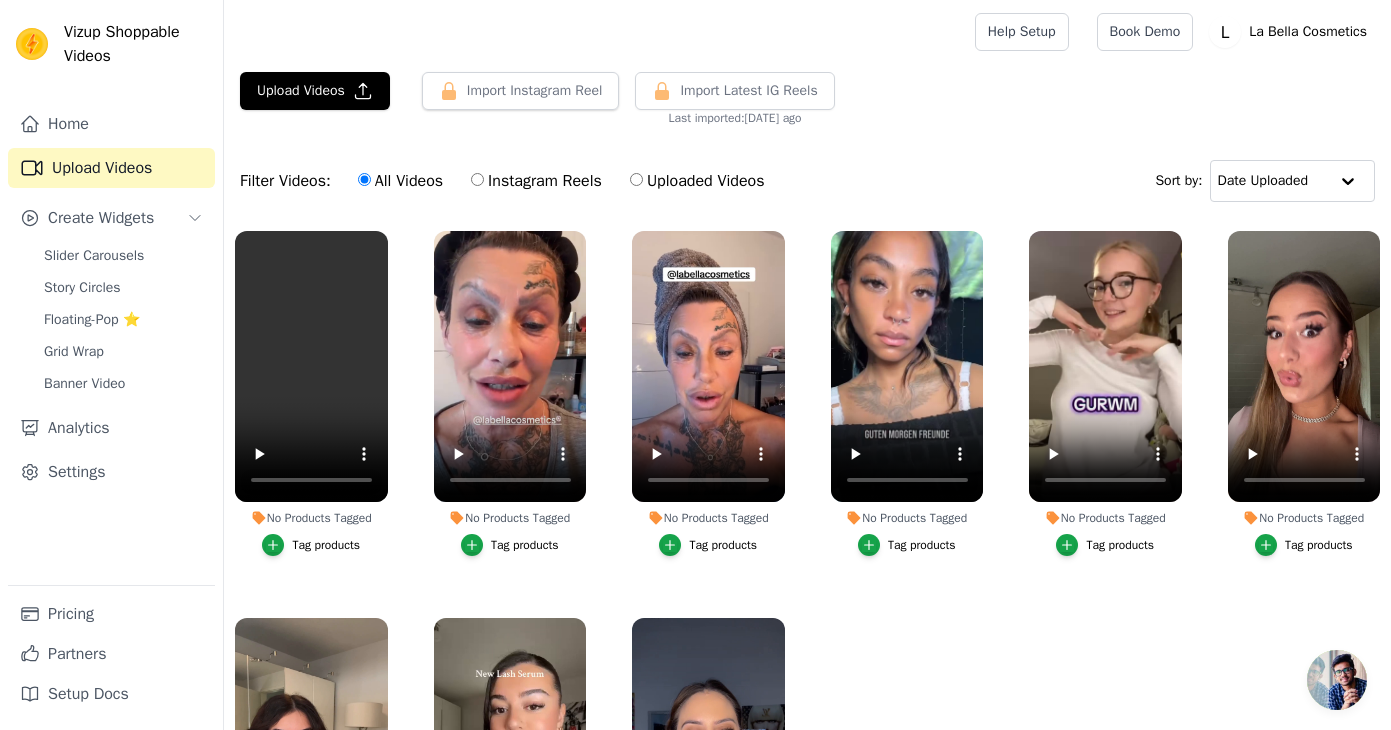 scroll, scrollTop: 0, scrollLeft: 0, axis: both 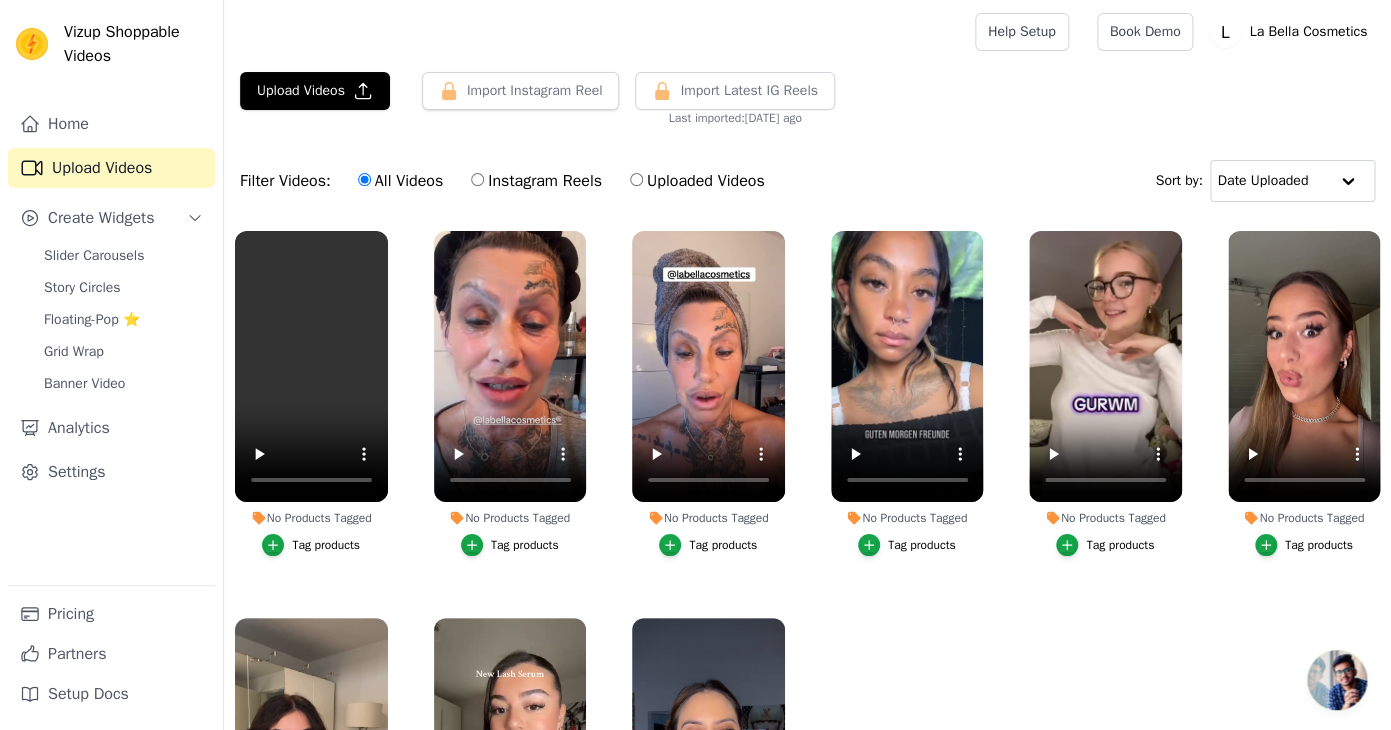 click on "Create Widgets" at bounding box center [101, 218] 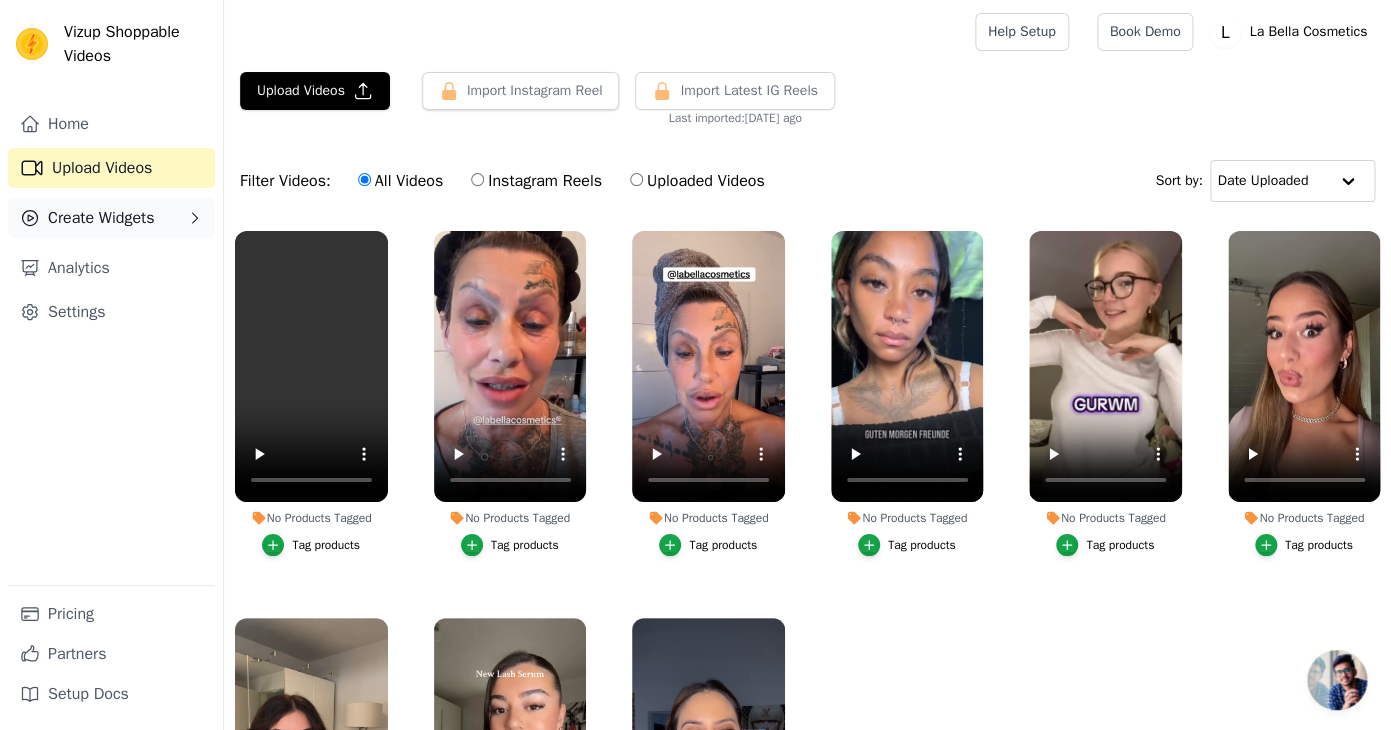 click on "Create Widgets" at bounding box center [101, 218] 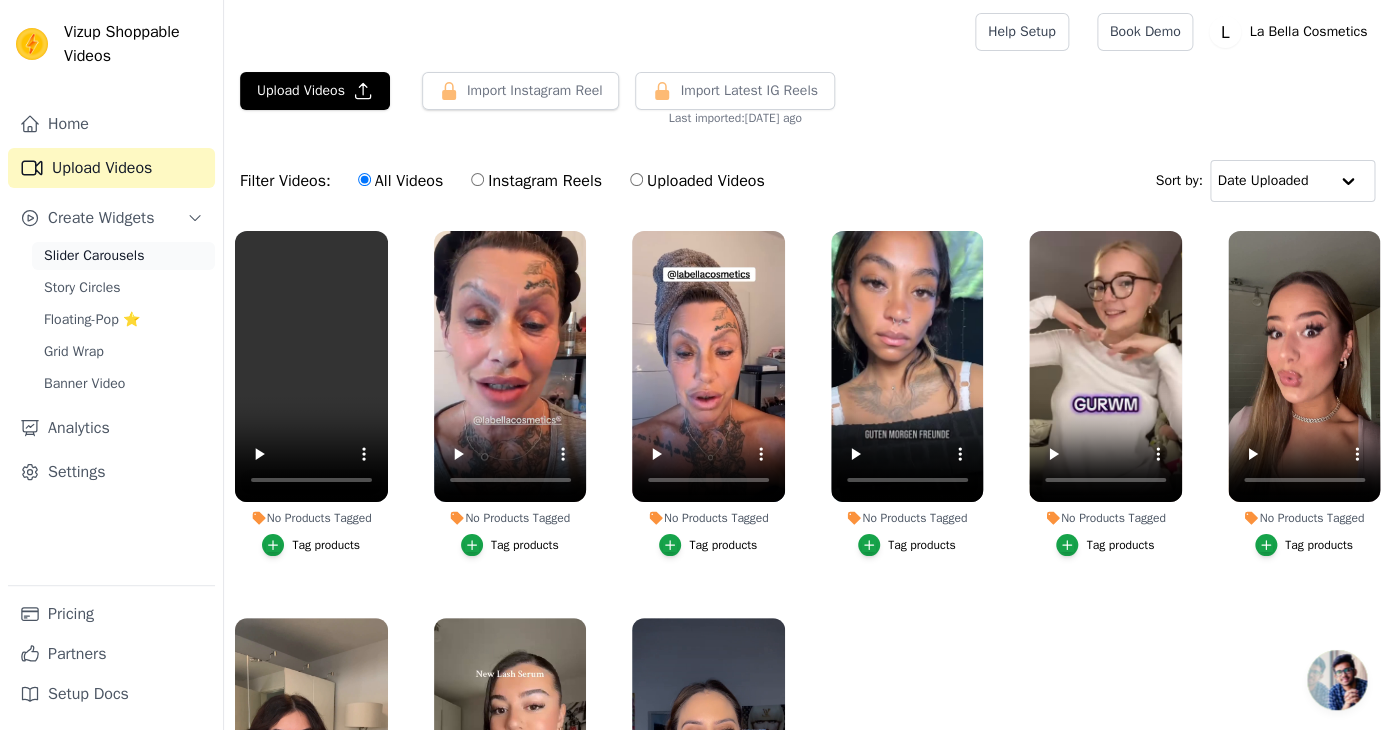 click on "Slider Carousels" at bounding box center [94, 256] 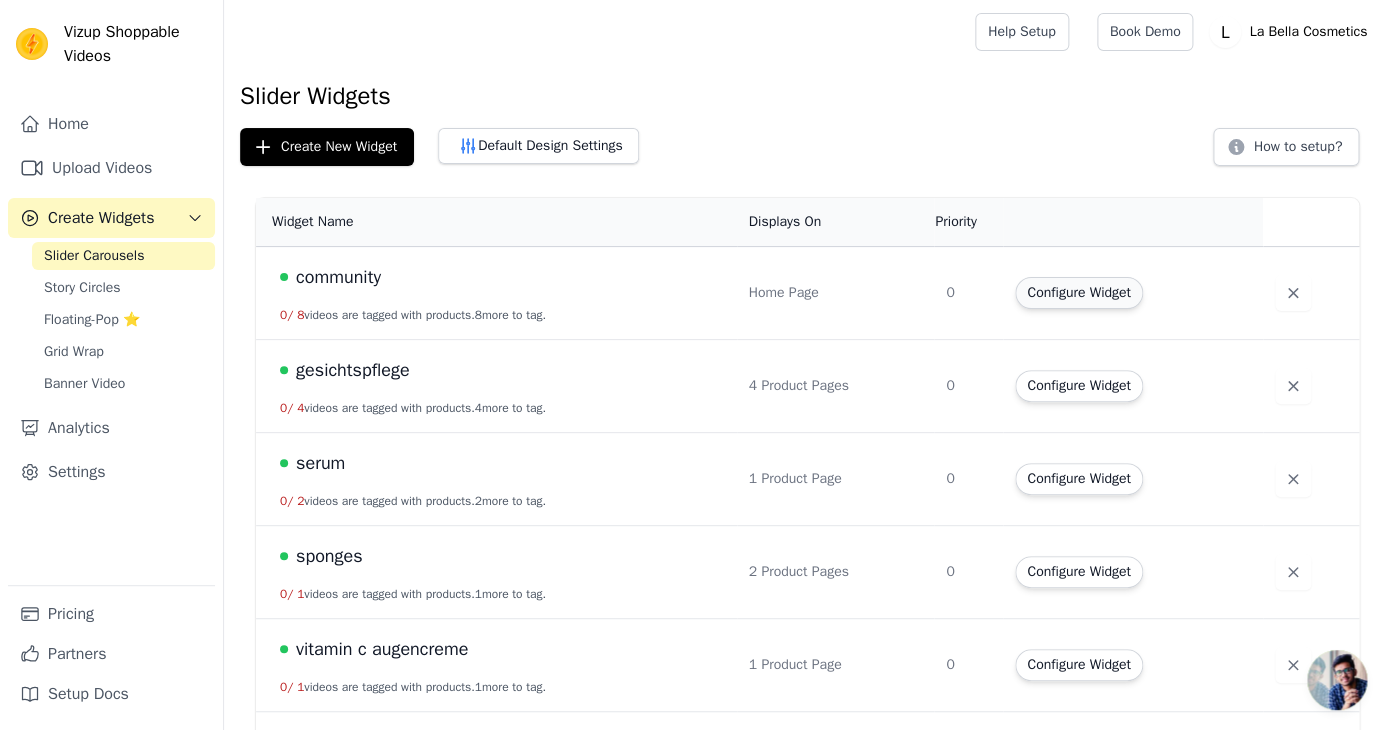 click on "Configure Widget" at bounding box center (1078, 293) 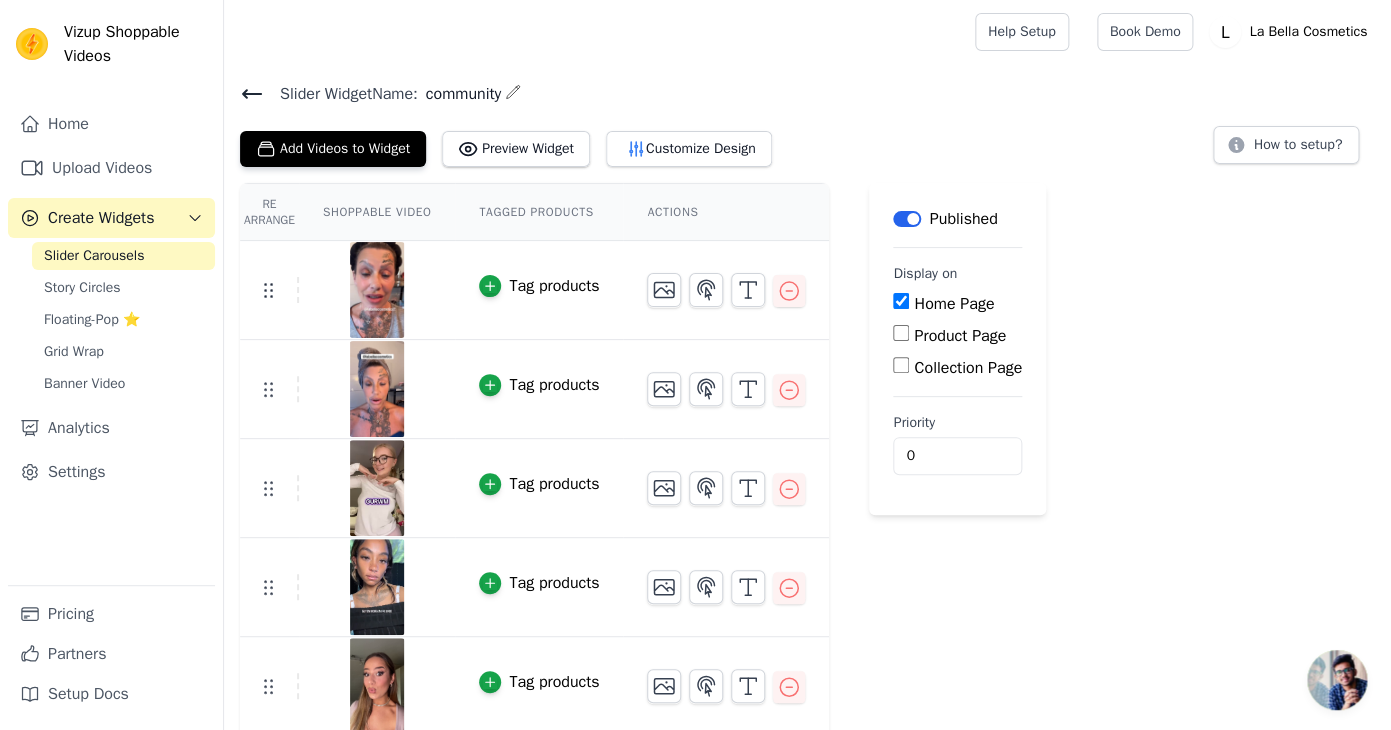 click on "Add Videos to Widget" at bounding box center (333, 149) 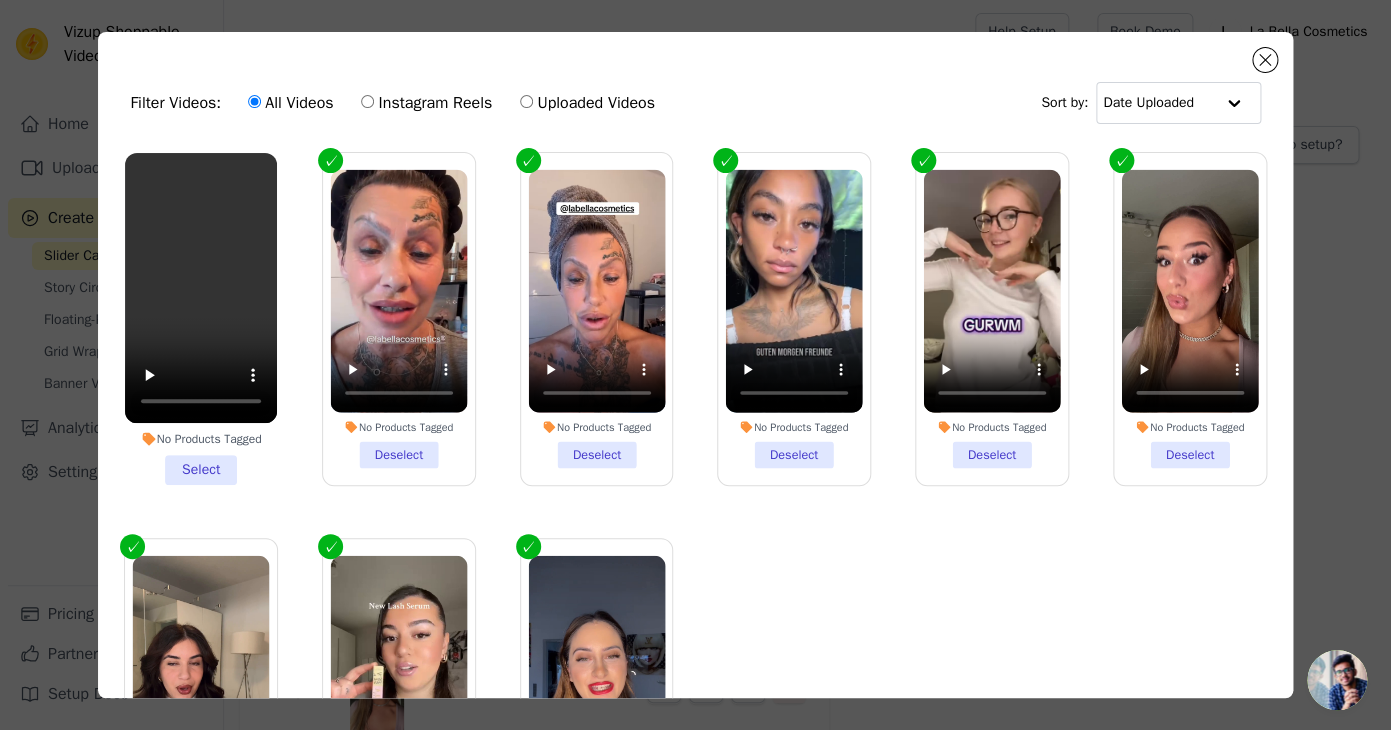 click on "No Products Tagged     Select" at bounding box center (201, 319) 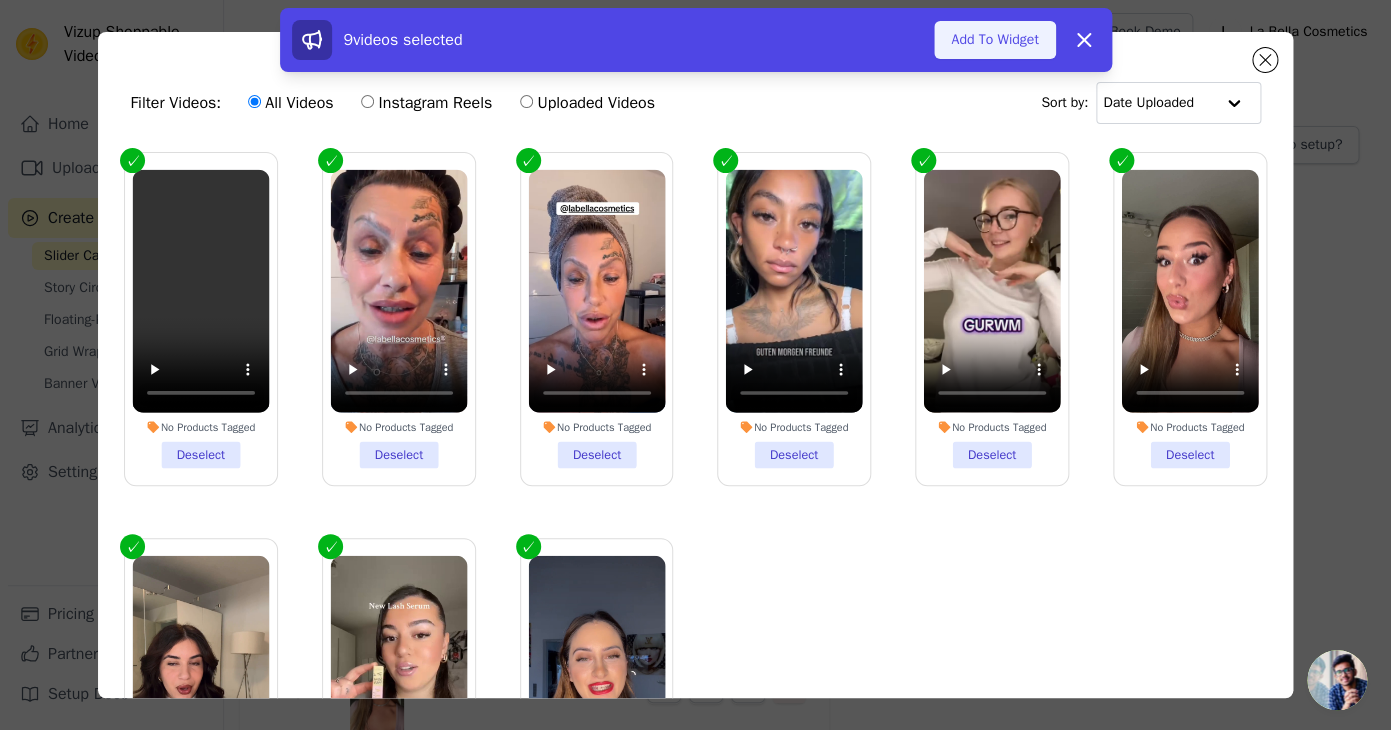 click on "Add To Widget" at bounding box center [994, 40] 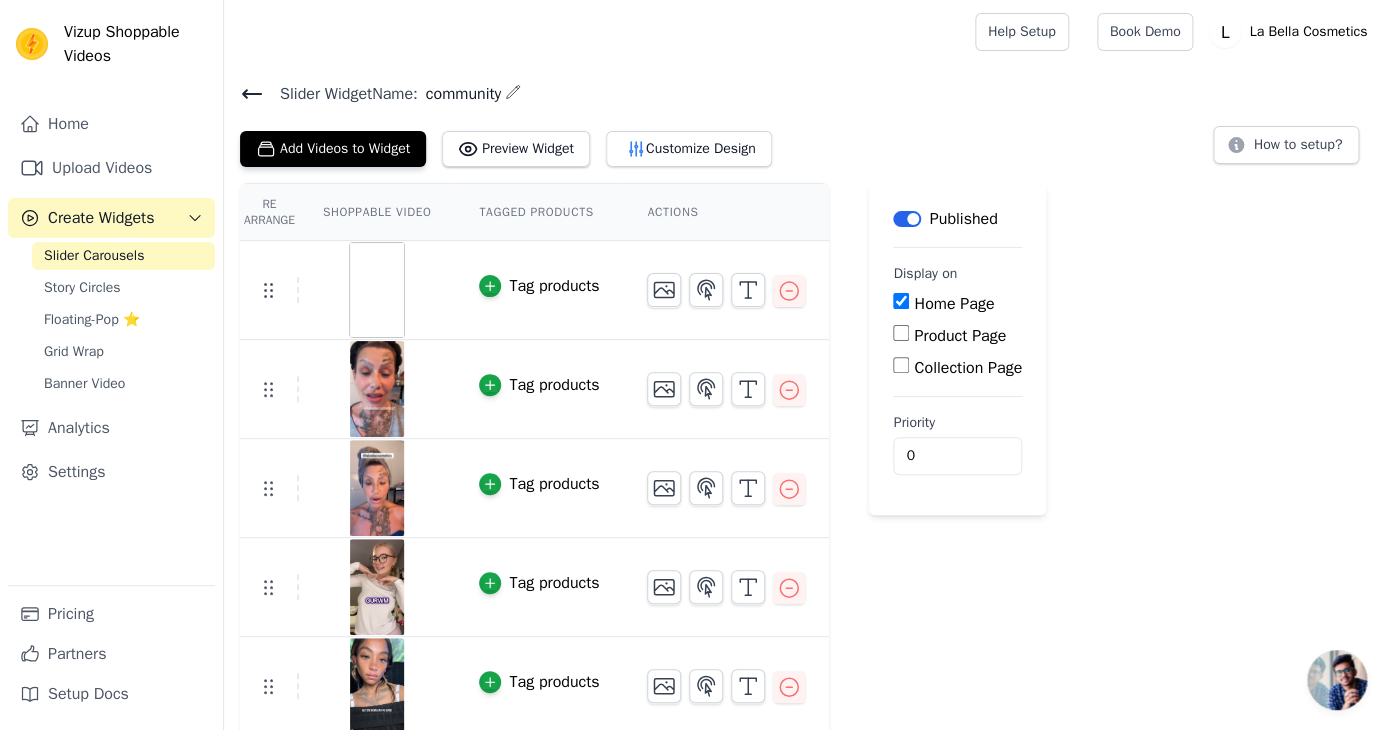 click 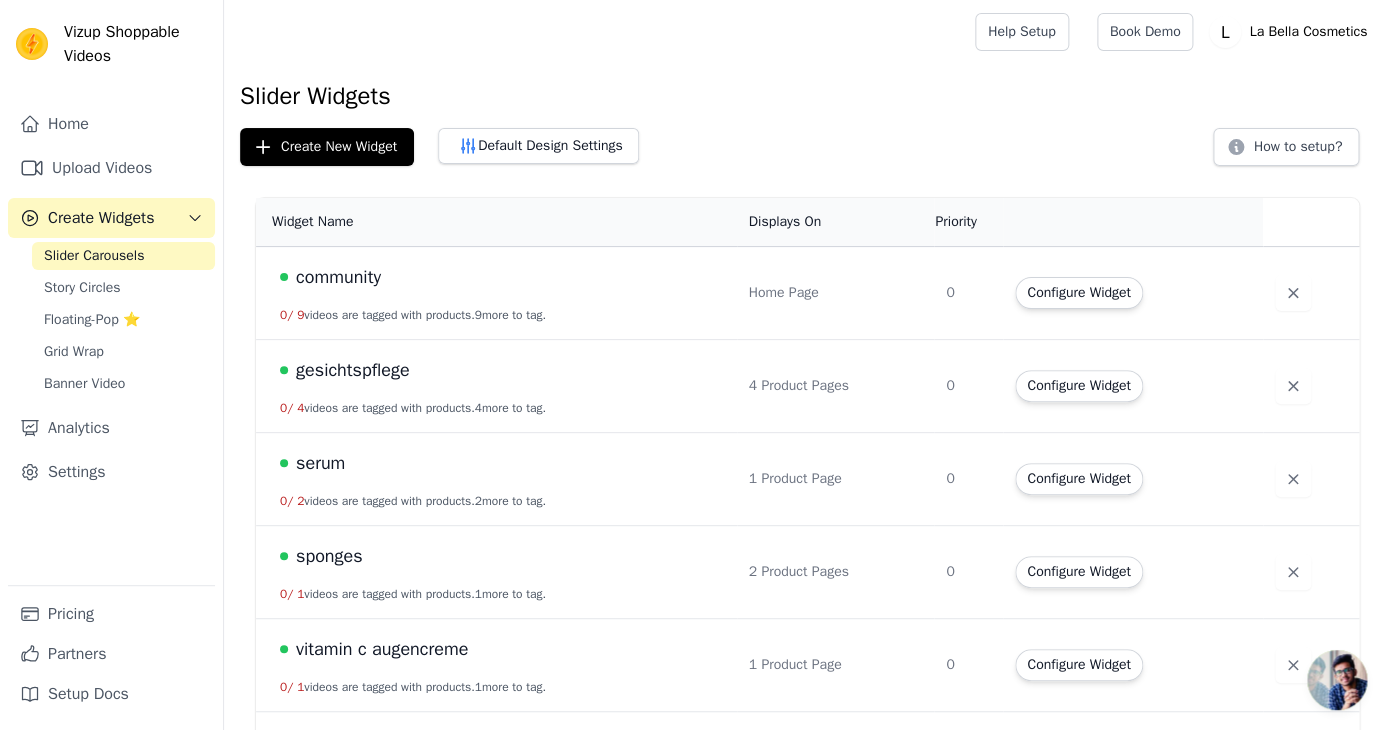 click on "Configure Widget" at bounding box center [1133, 386] 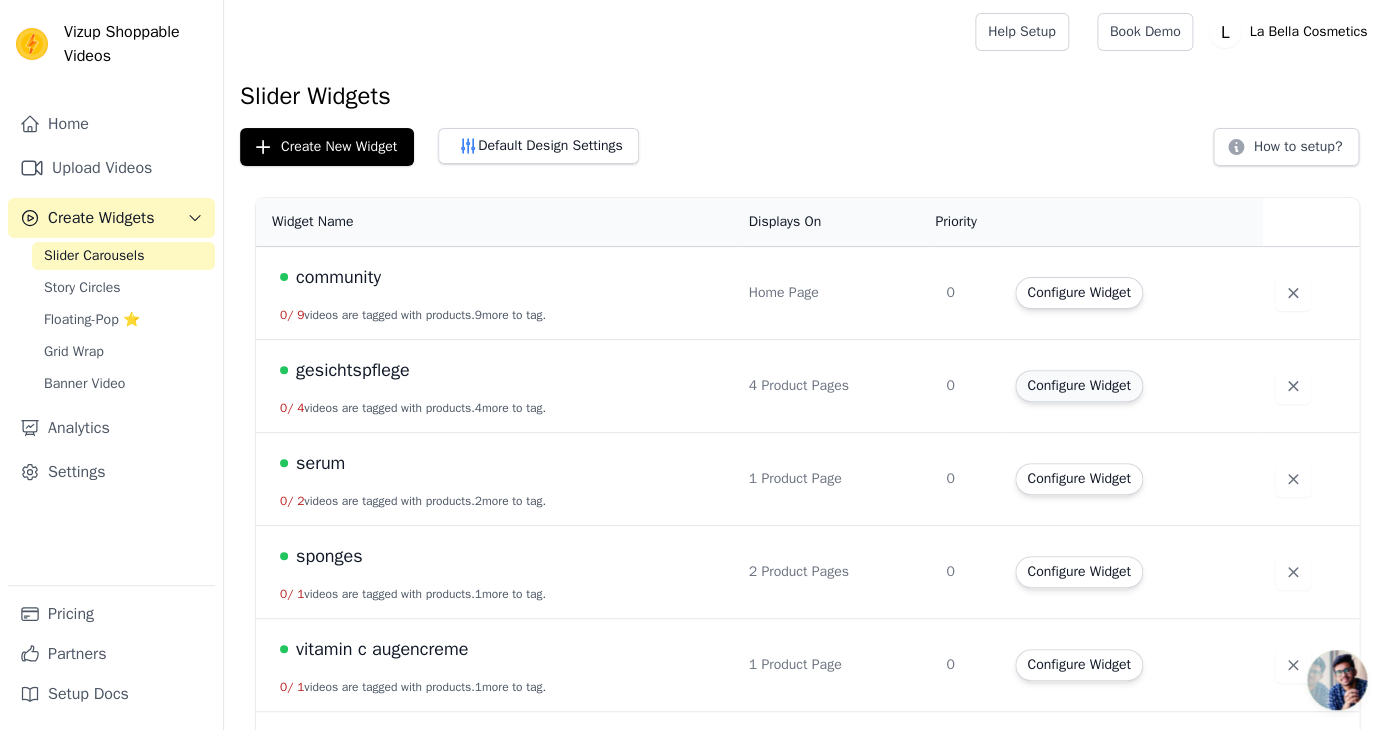 click on "Configure Widget" at bounding box center [1078, 386] 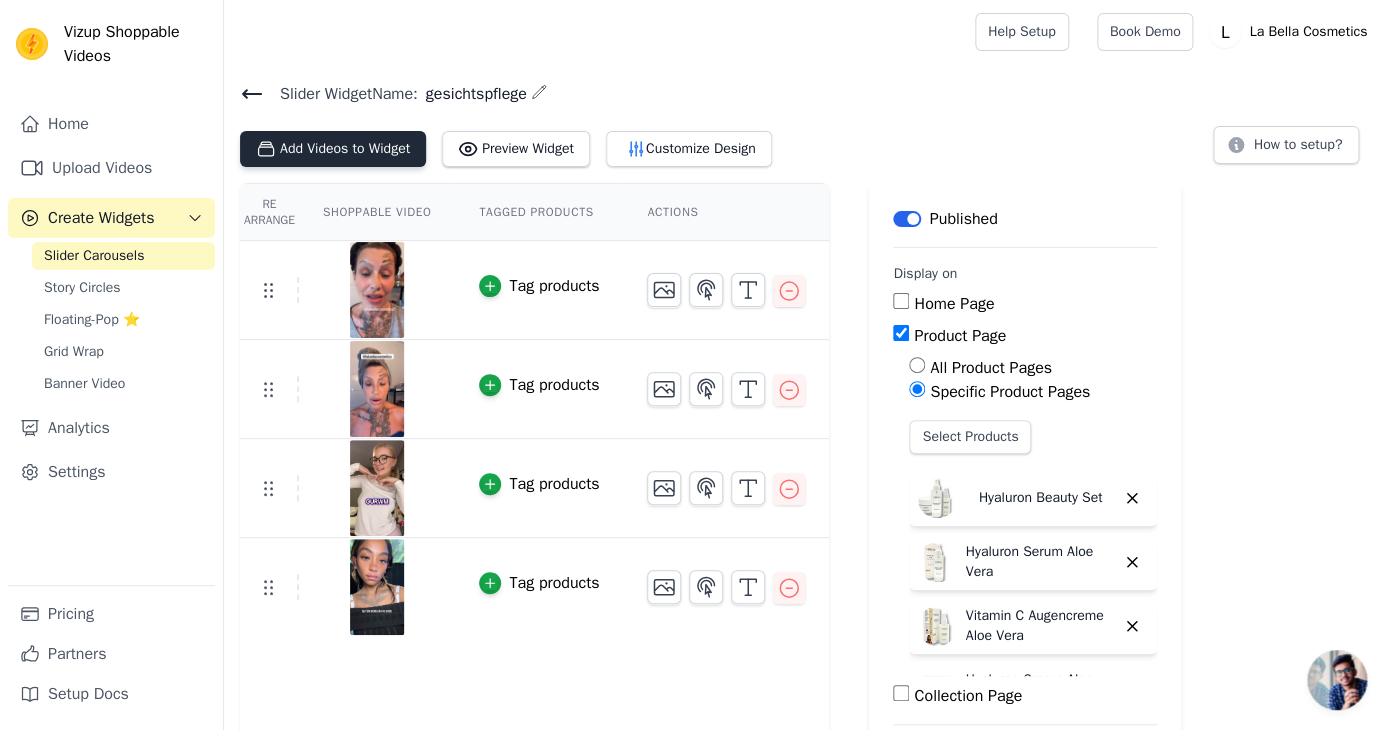 click on "Add Videos to Widget" at bounding box center [333, 149] 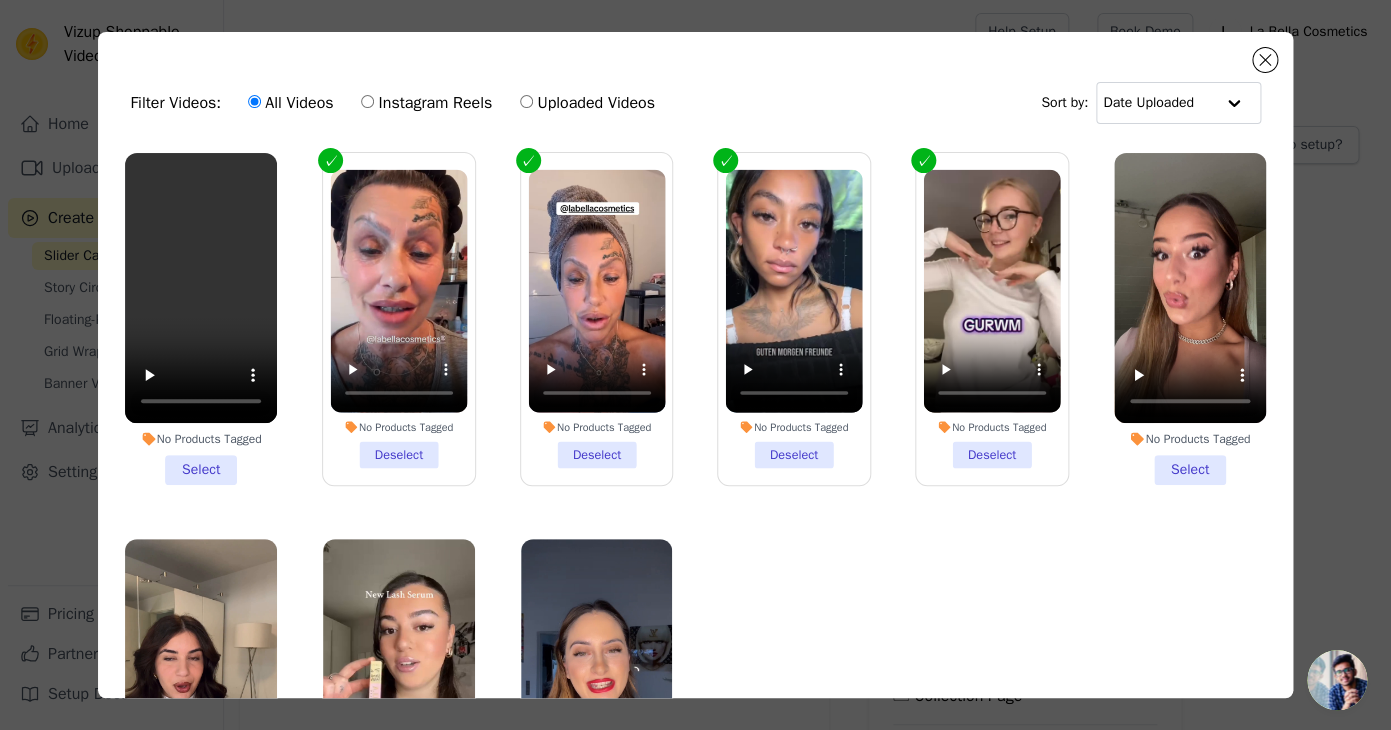 click on "No Products Tagged     Select" at bounding box center (201, 319) 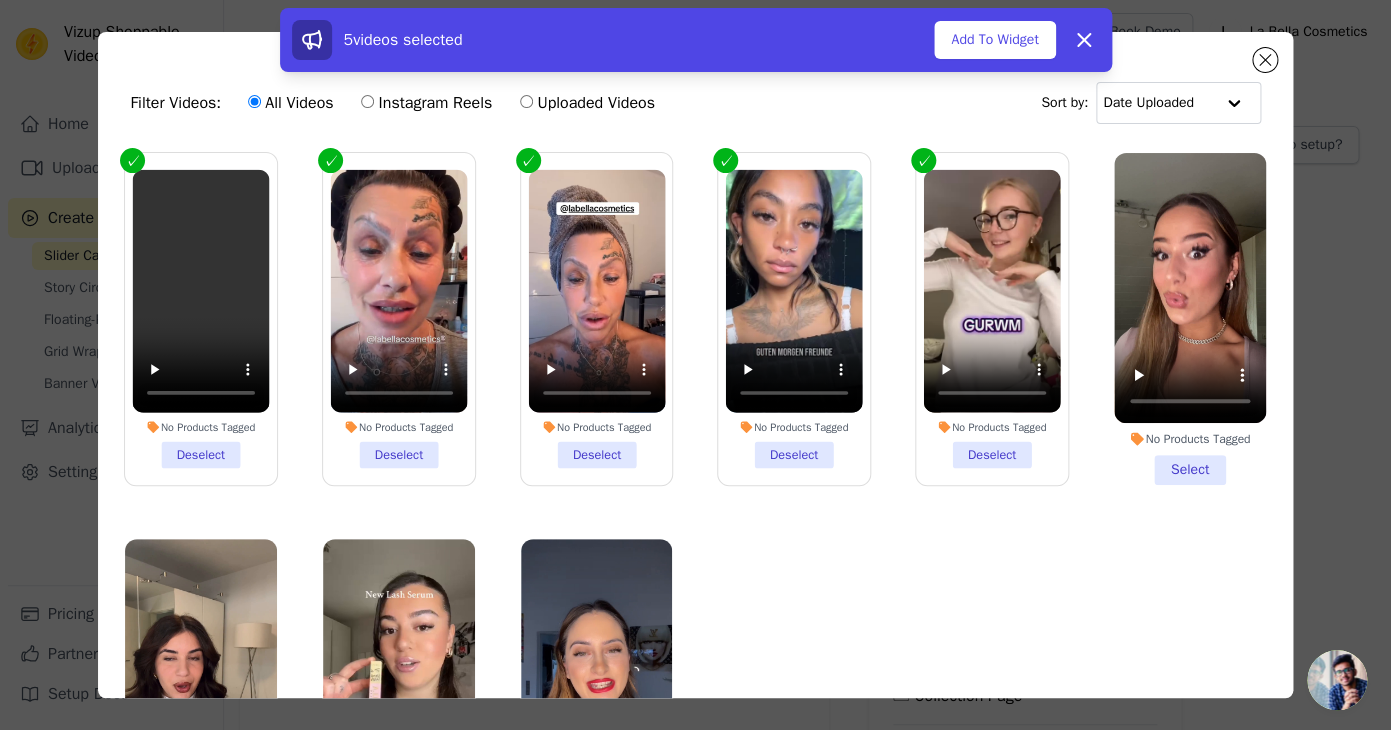 click on "5  videos selected     Add To Widget   Dismiss" at bounding box center (696, 40) 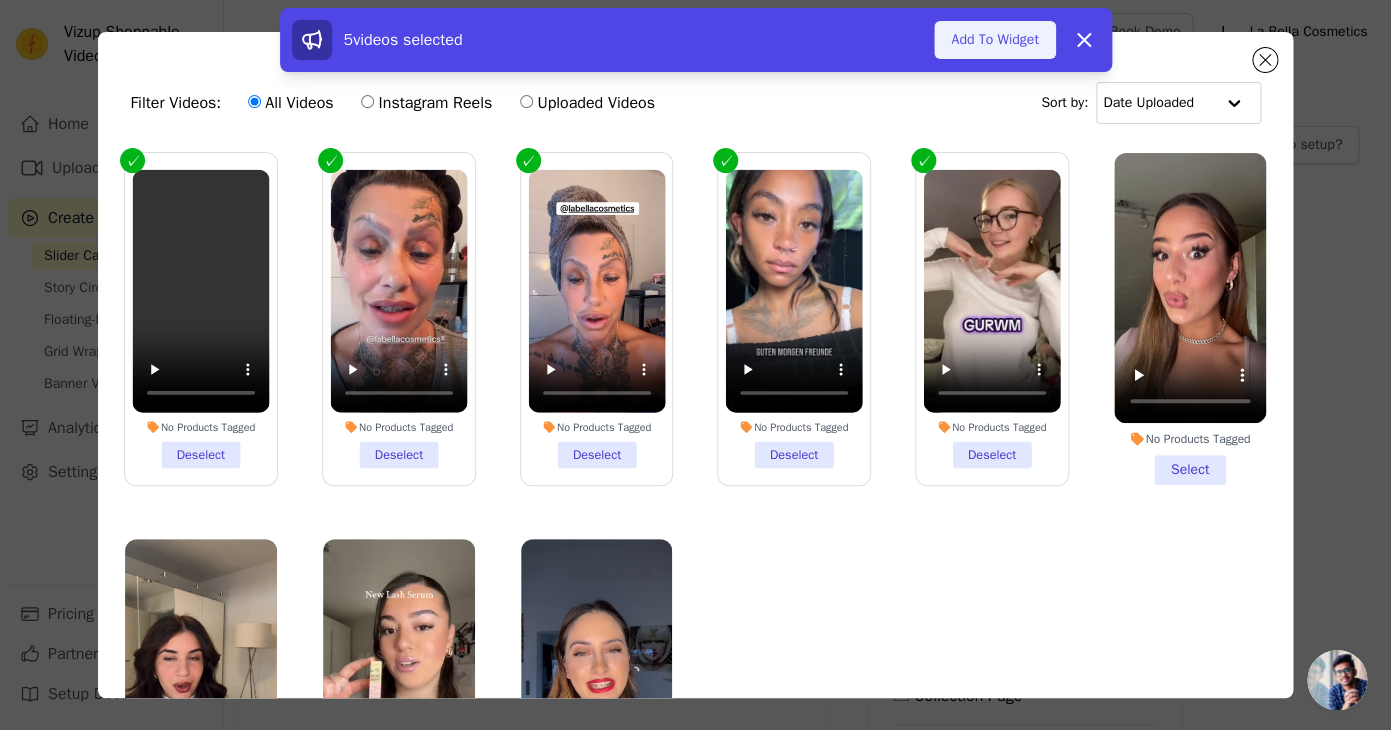 click on "Add To Widget" at bounding box center [994, 40] 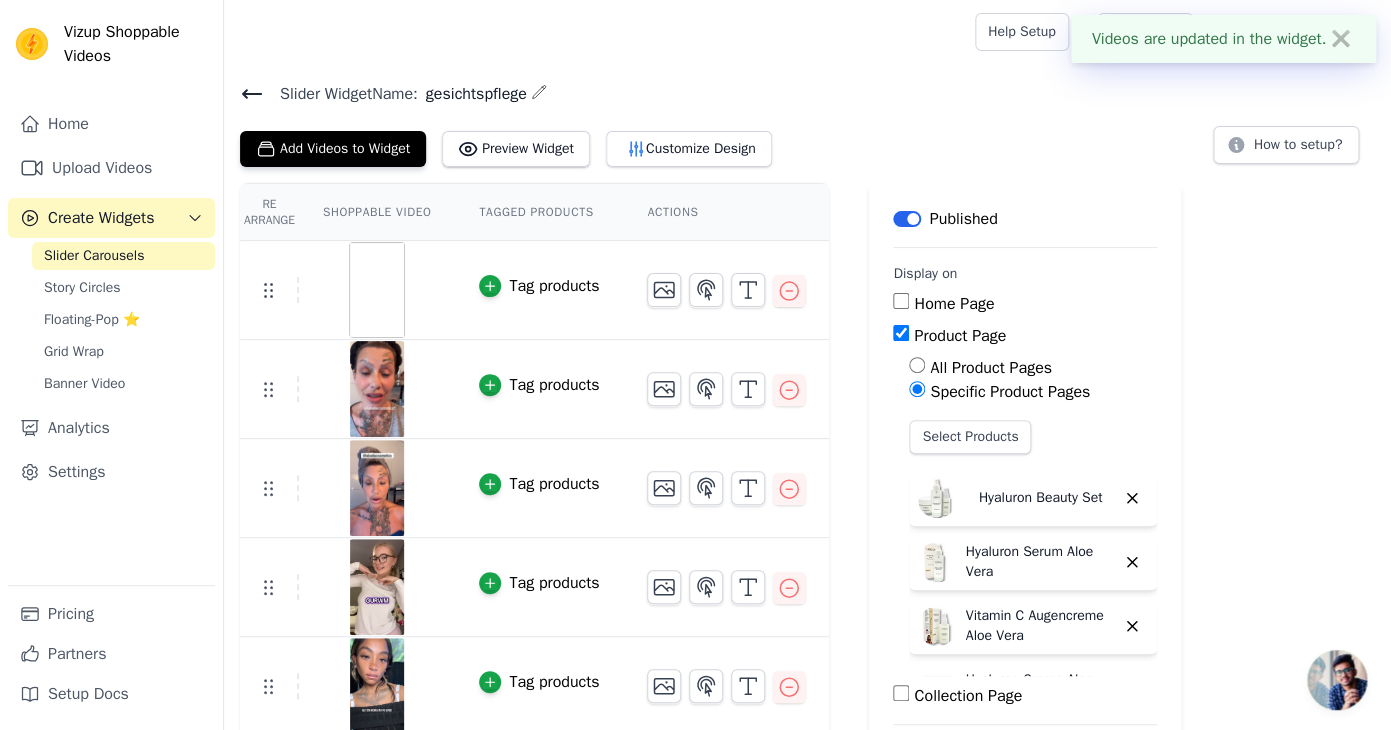 click 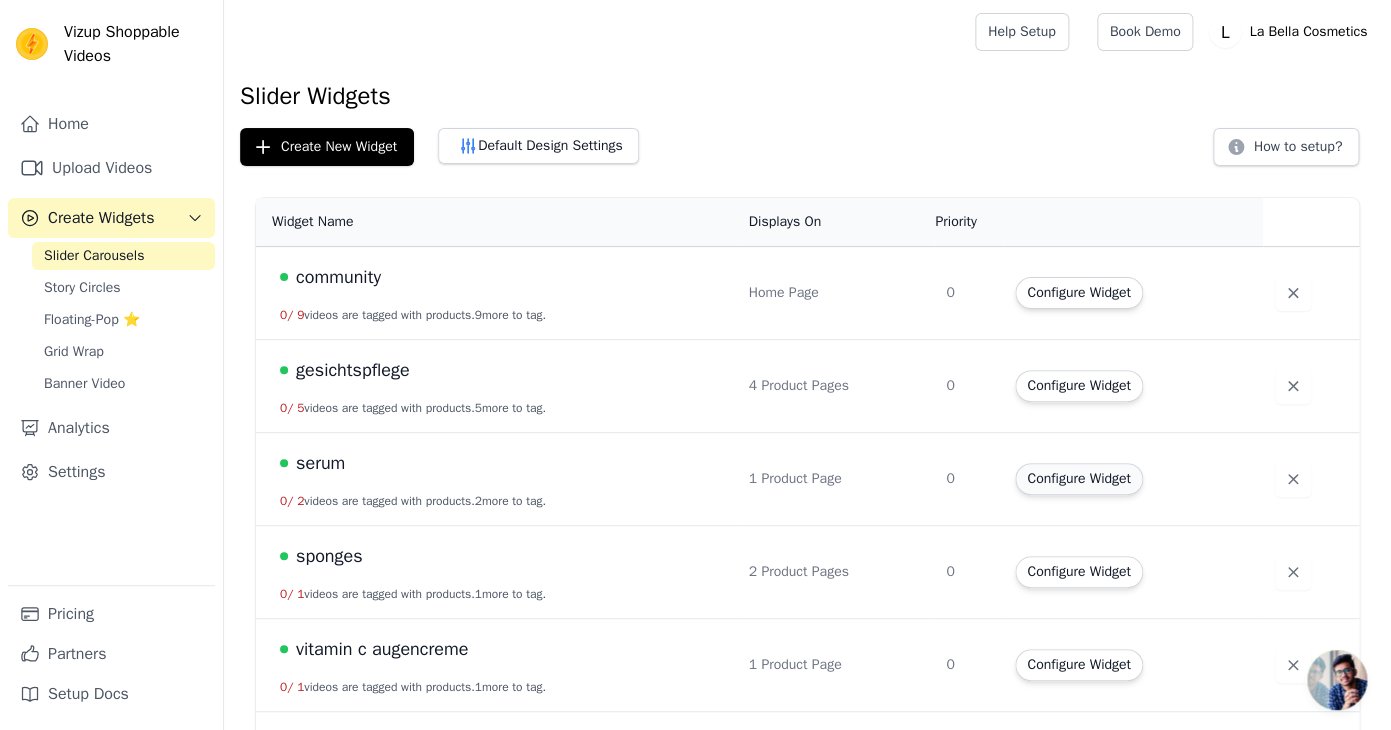 click on "Configure Widget" at bounding box center (1078, 479) 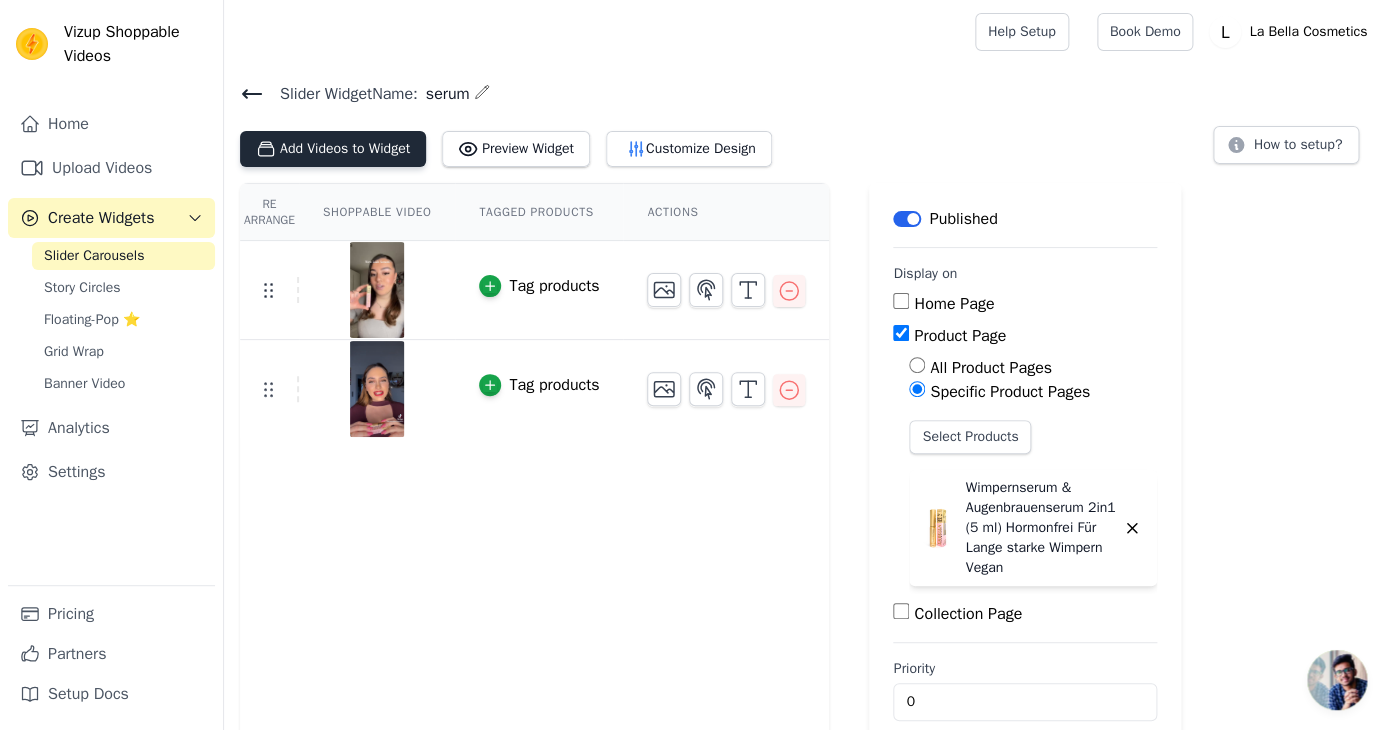 click on "Add Videos to Widget" at bounding box center (333, 149) 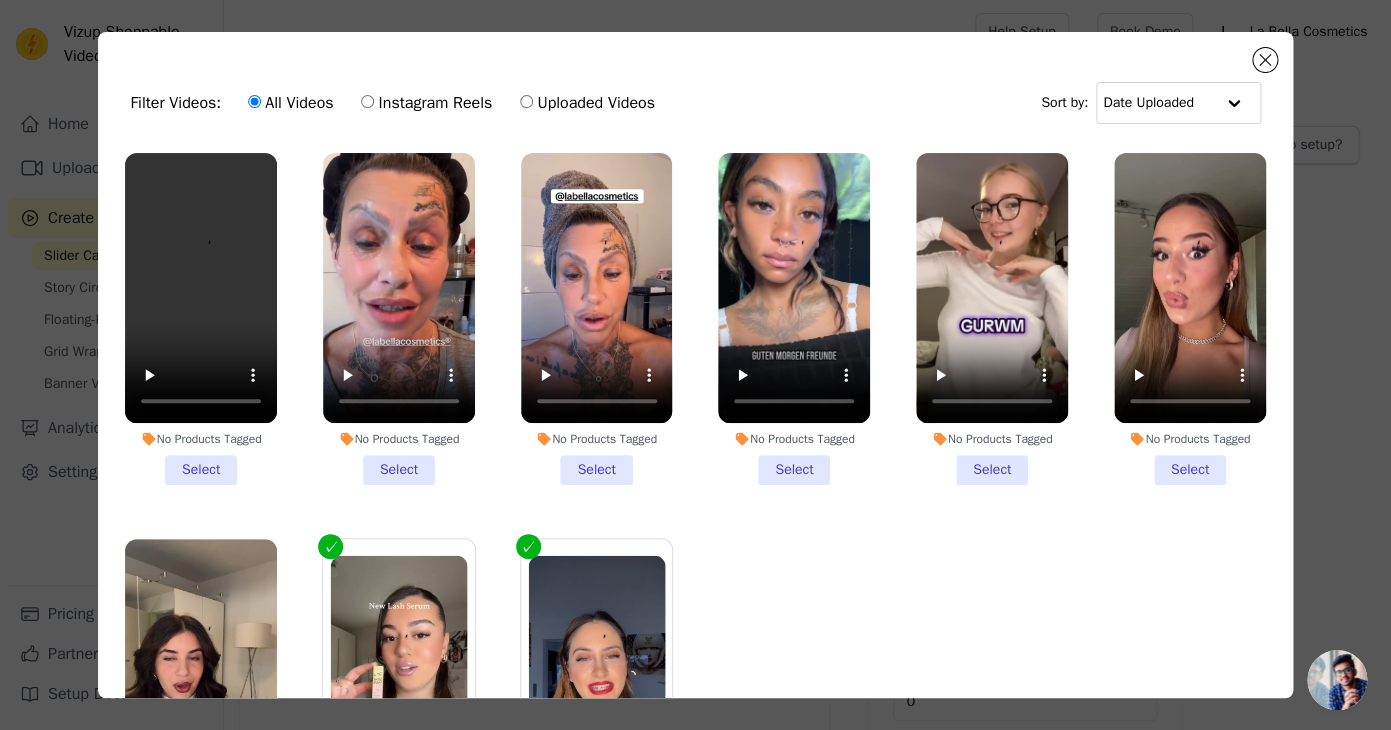 click on "No Products Tagged     Select" at bounding box center (201, 319) 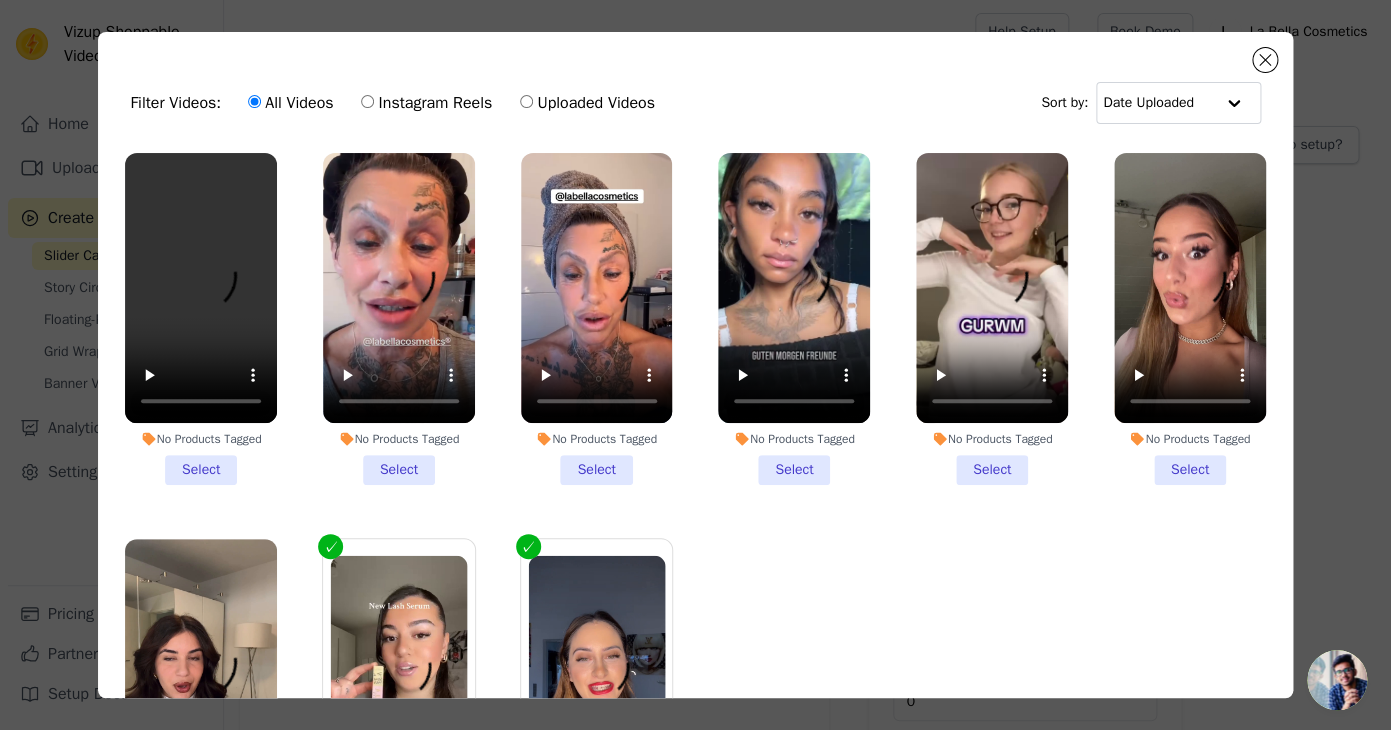 click on "No Products Tagged     Select" at bounding box center [0, 0] 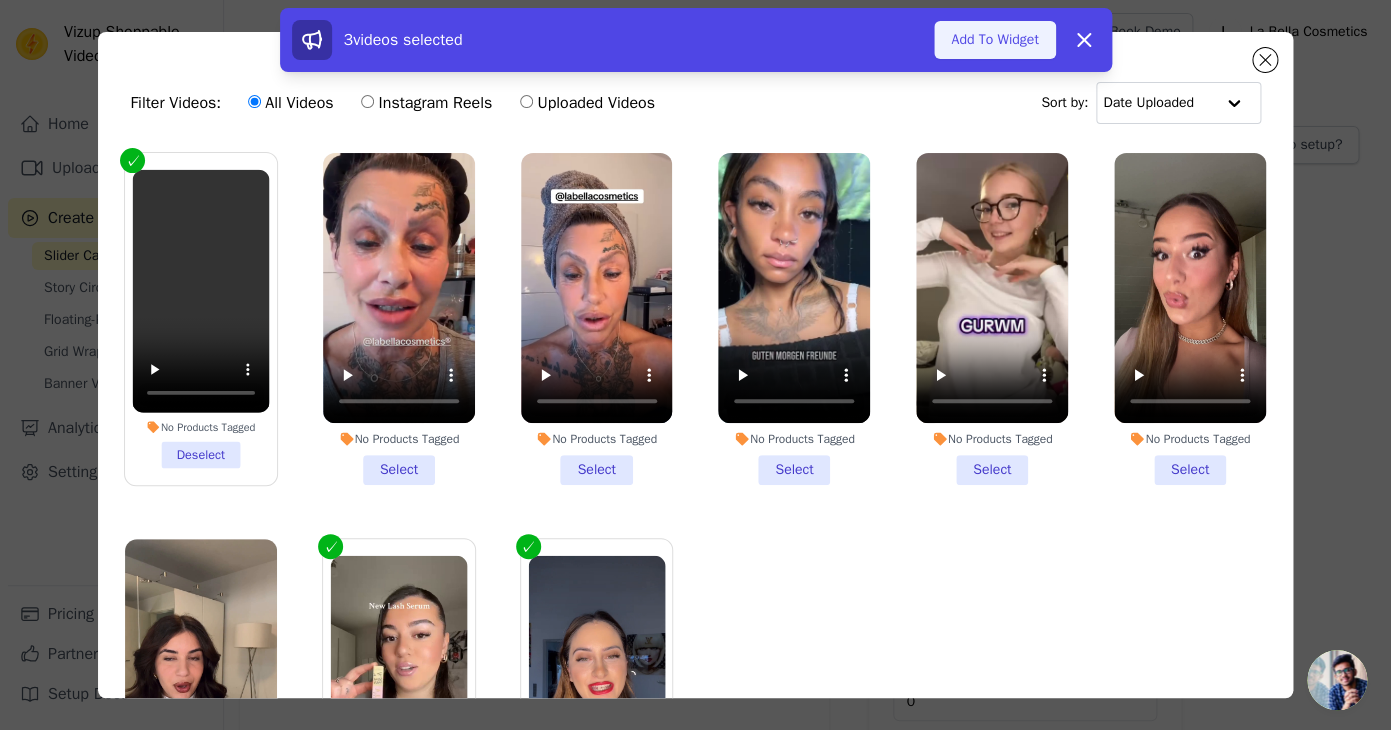 click on "Add To Widget" at bounding box center (994, 40) 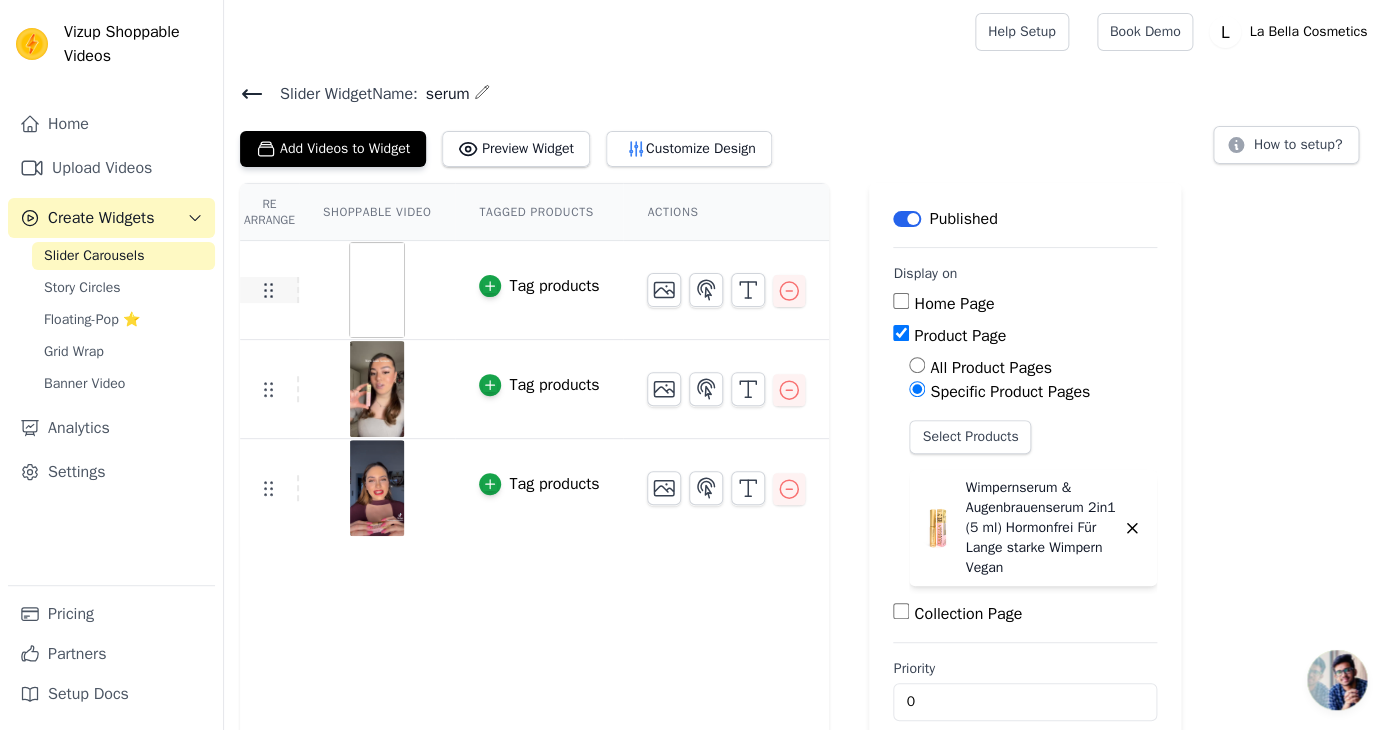 click 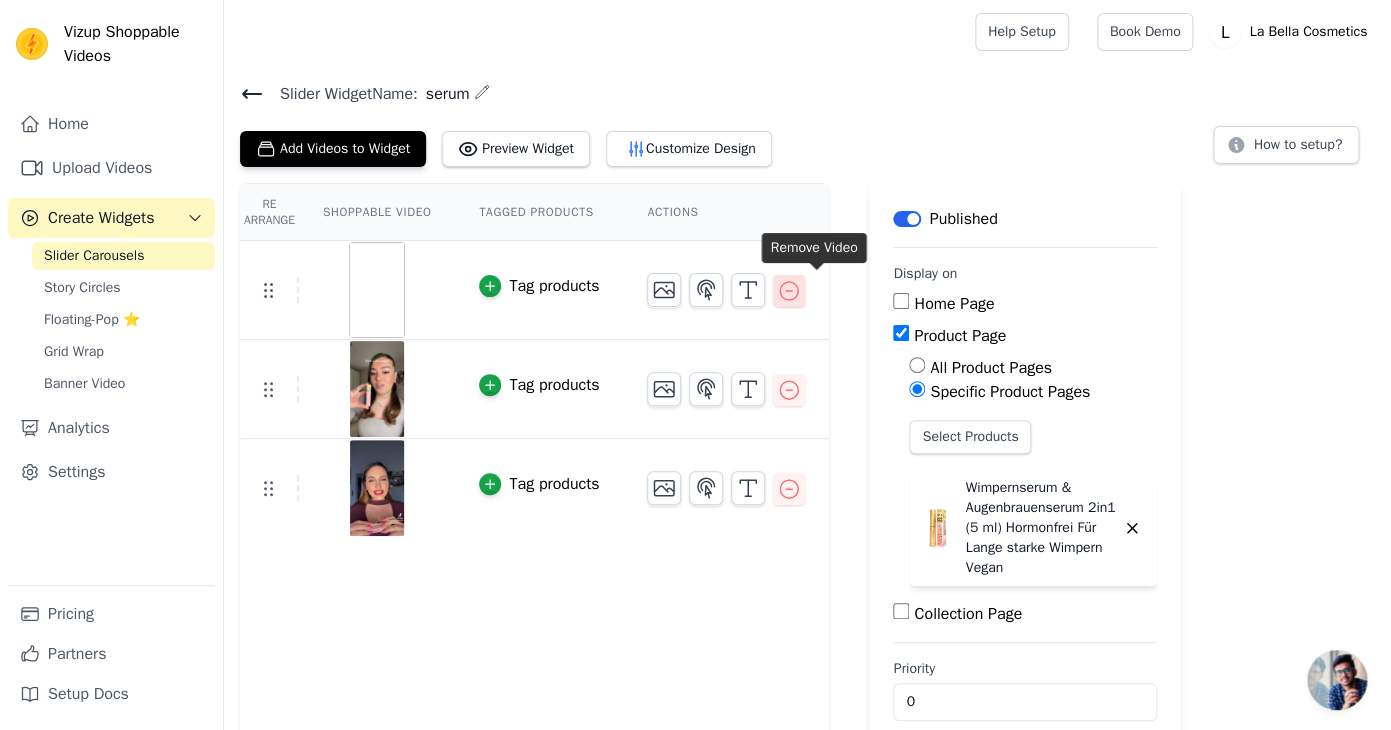 click 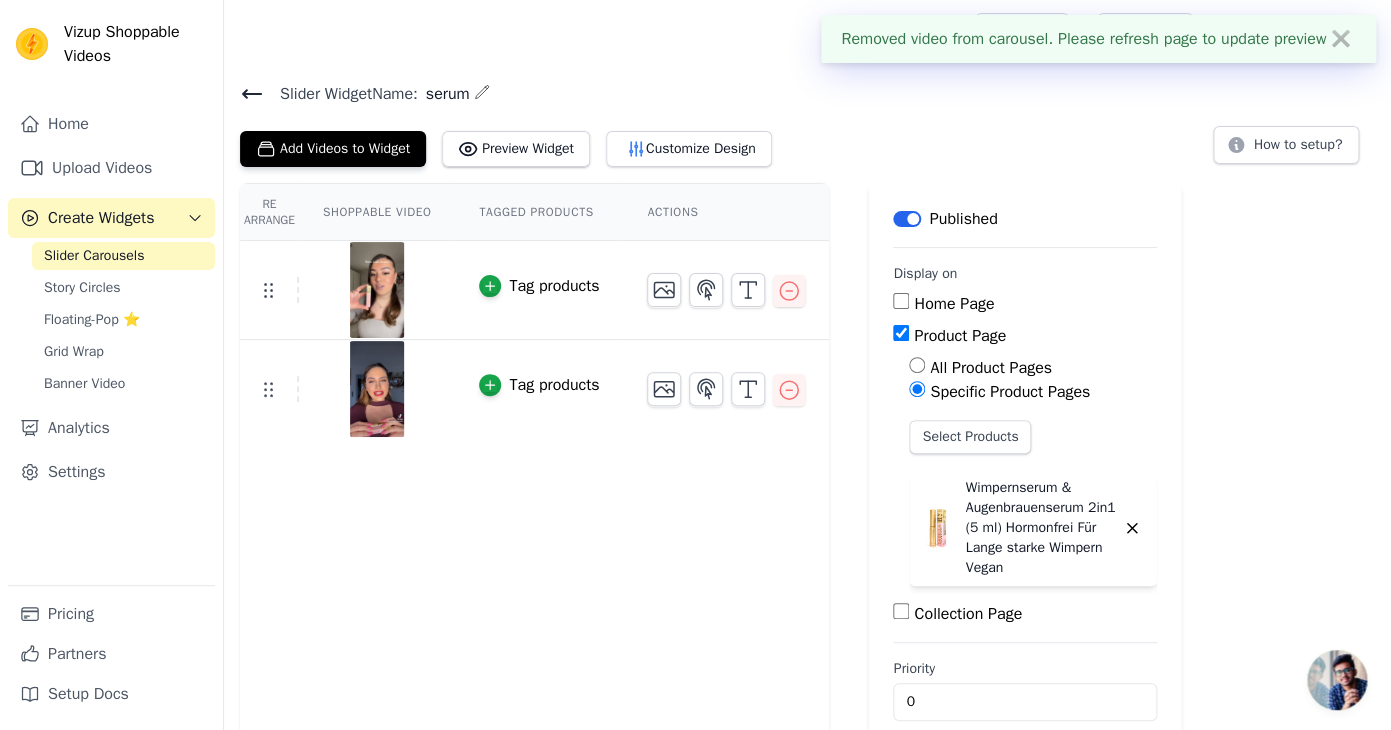click 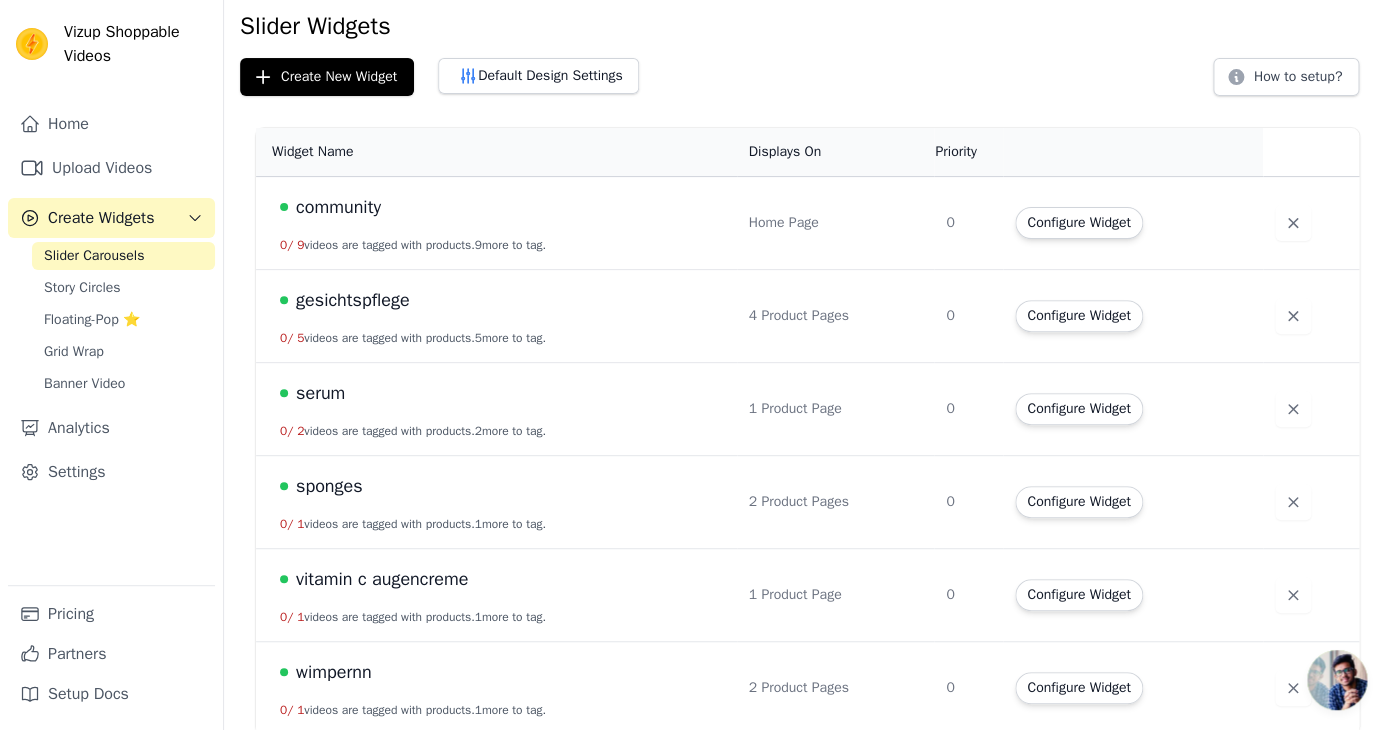 scroll, scrollTop: 82, scrollLeft: 0, axis: vertical 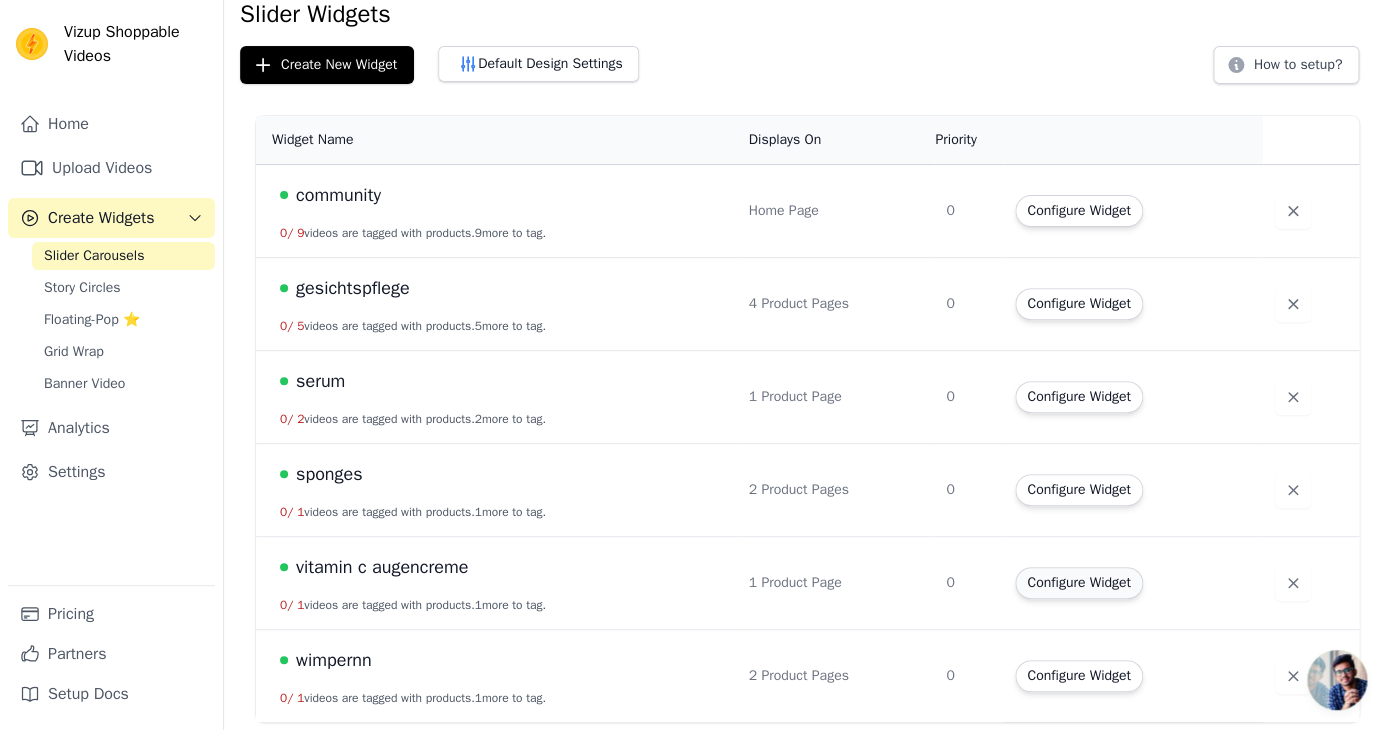 click on "Configure Widget" at bounding box center (1078, 583) 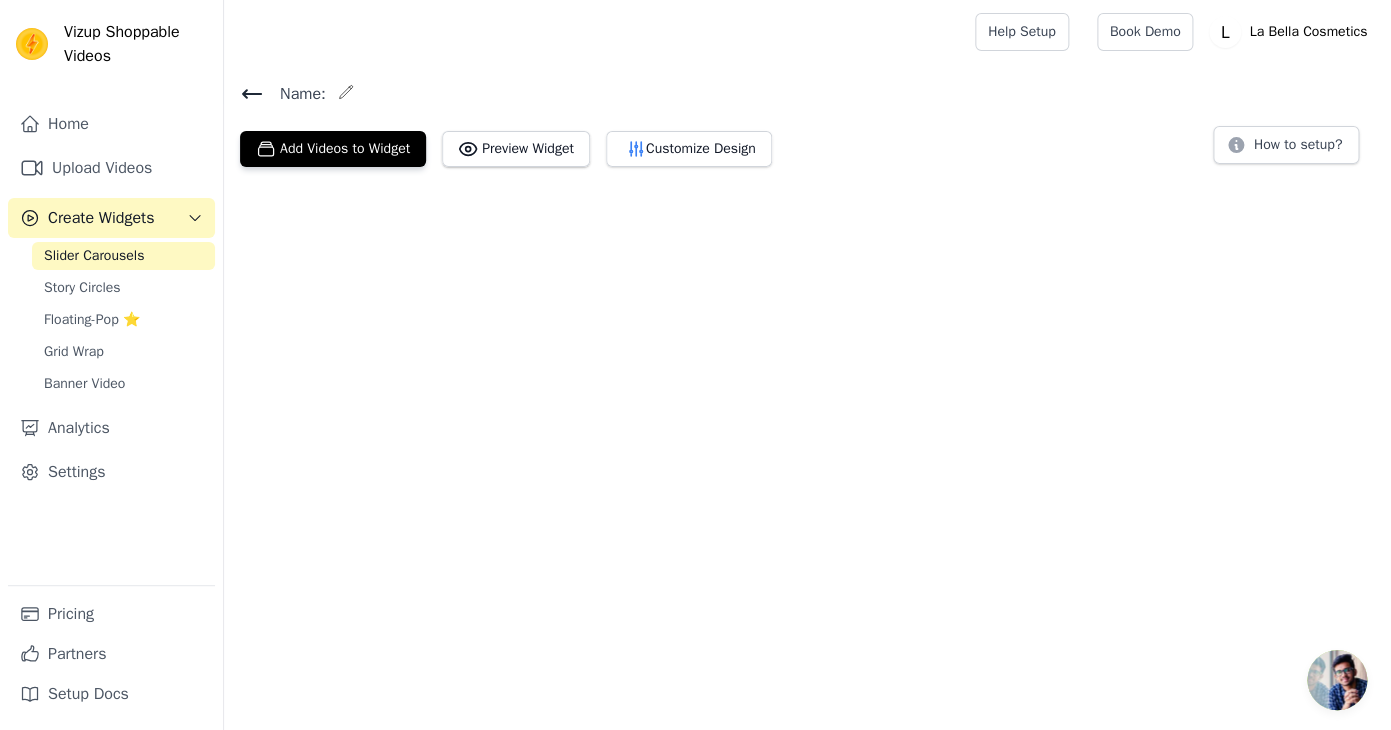 scroll, scrollTop: 0, scrollLeft: 0, axis: both 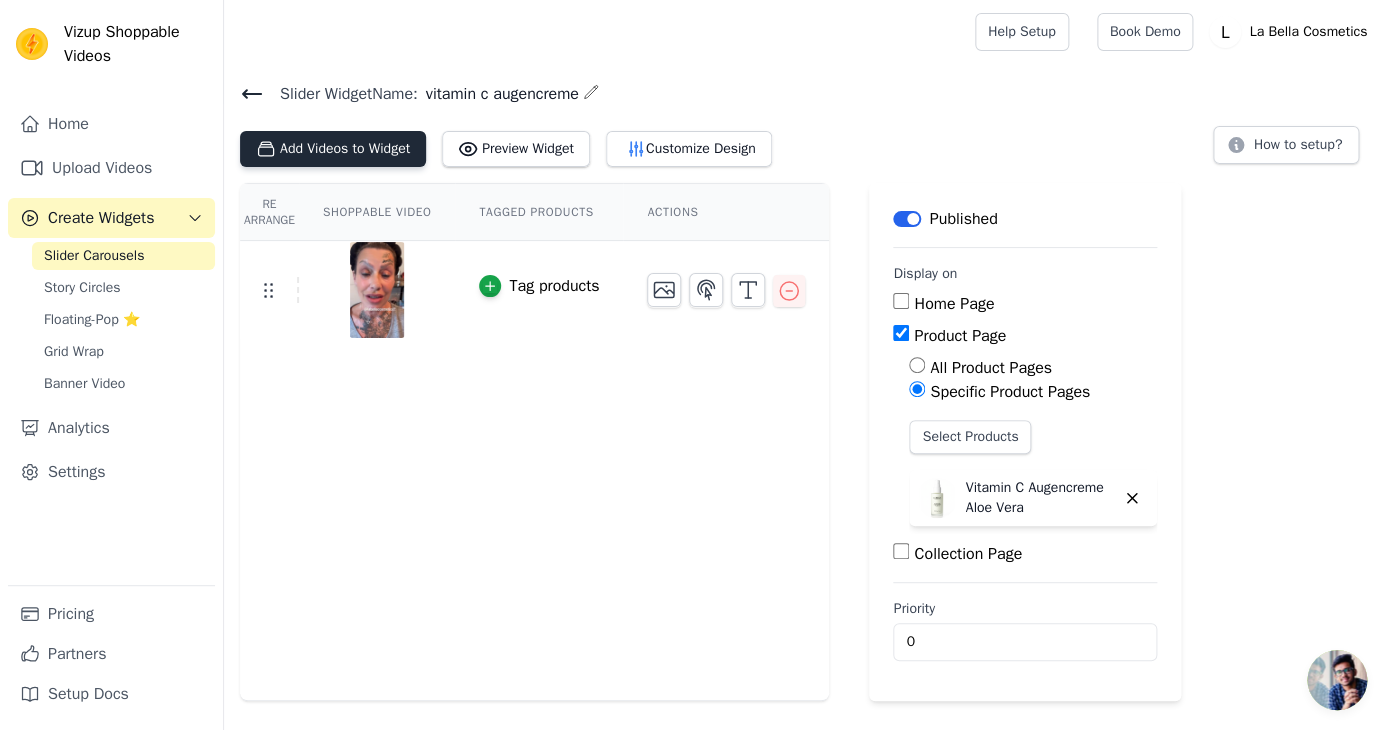 click on "Add Videos to Widget" at bounding box center [333, 149] 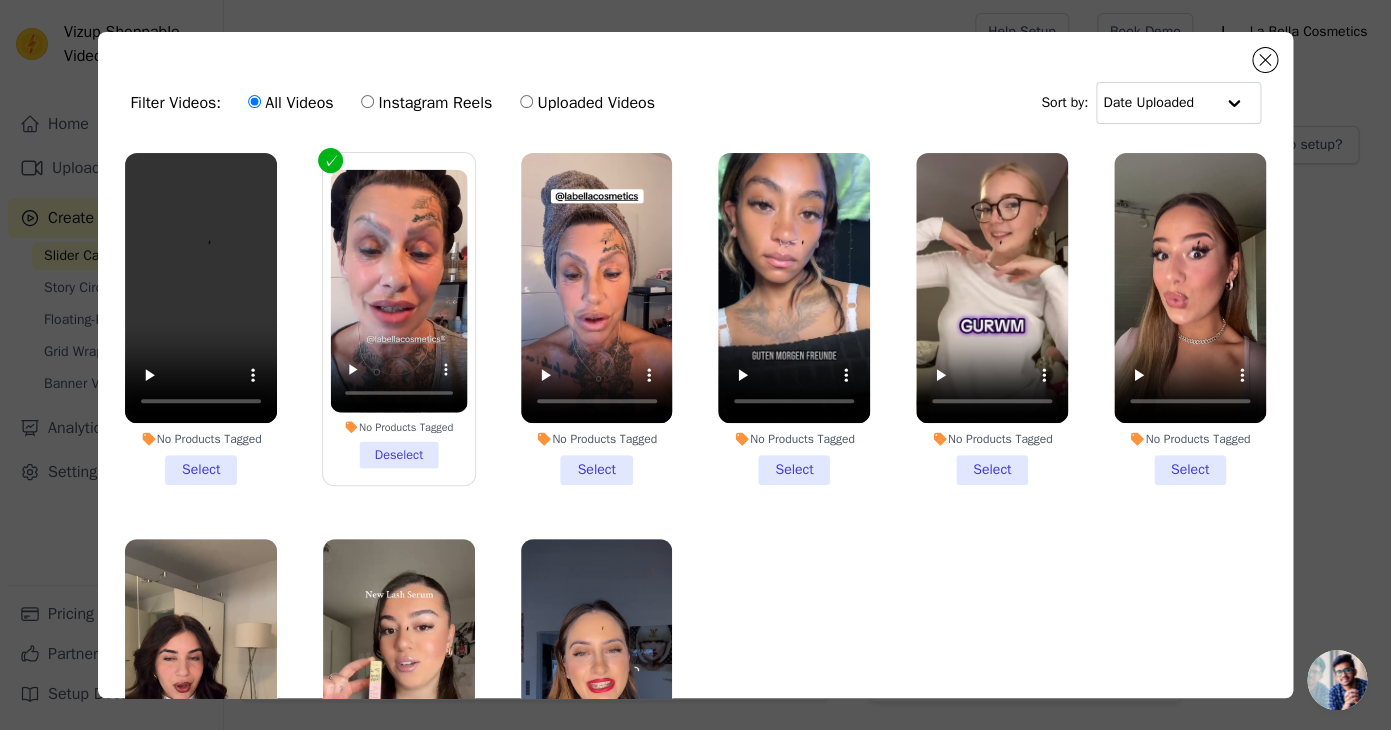 click on "No Products Tagged     Select" at bounding box center (201, 319) 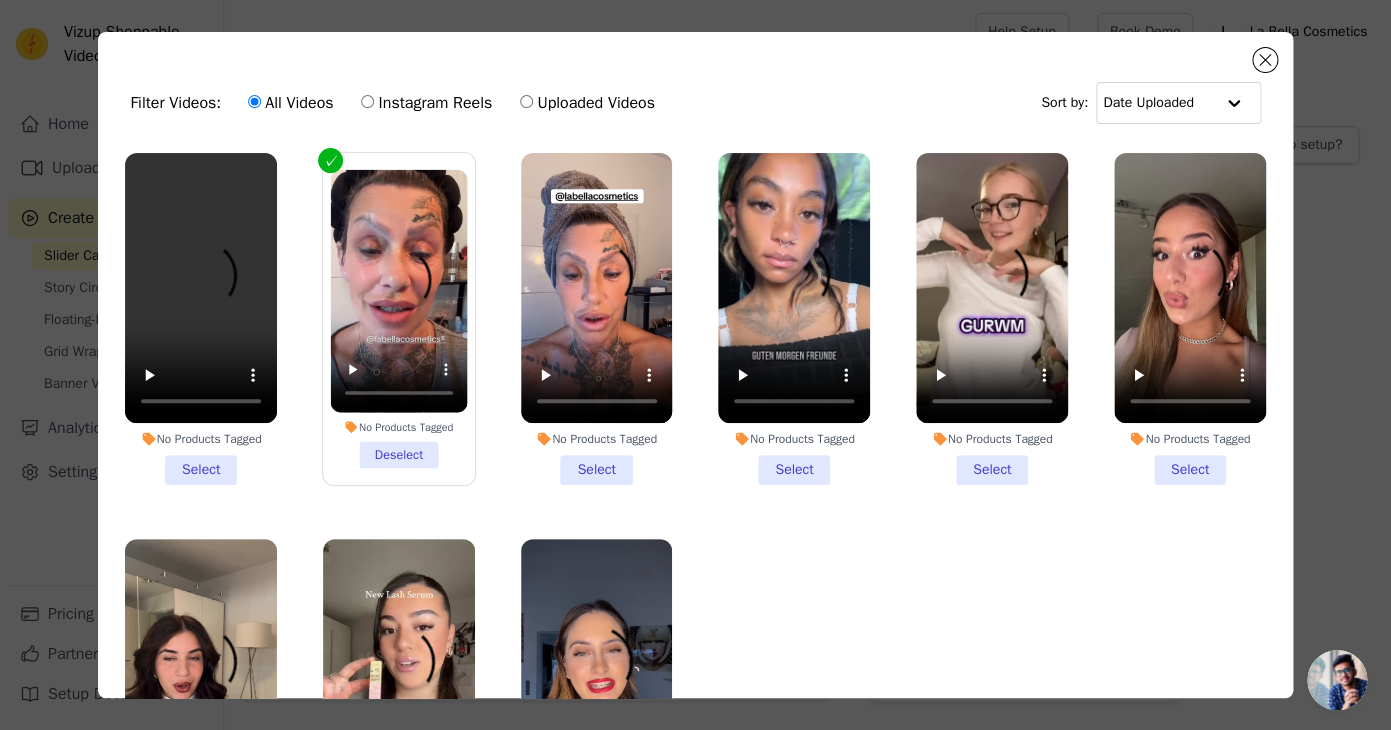 click on "No Products Tagged     Select" at bounding box center (0, 0) 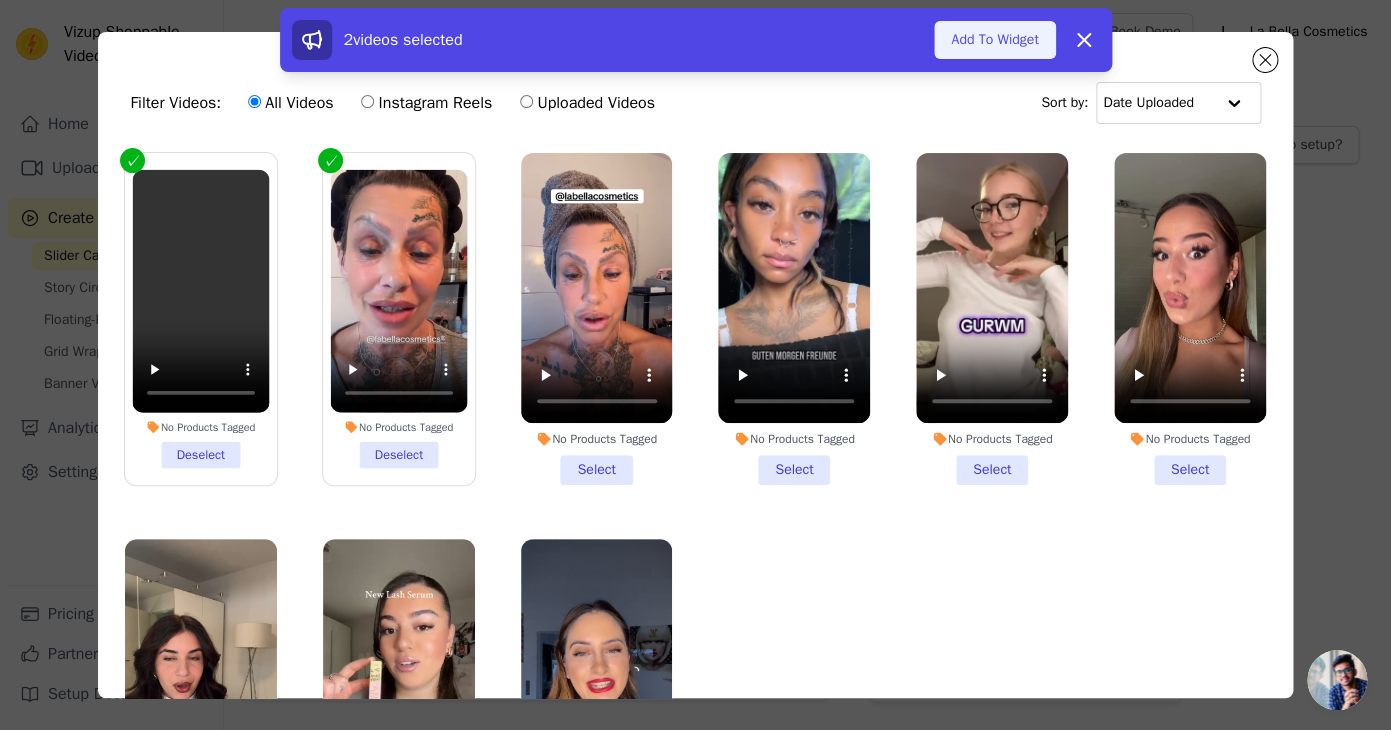 click on "Add To Widget" at bounding box center [994, 40] 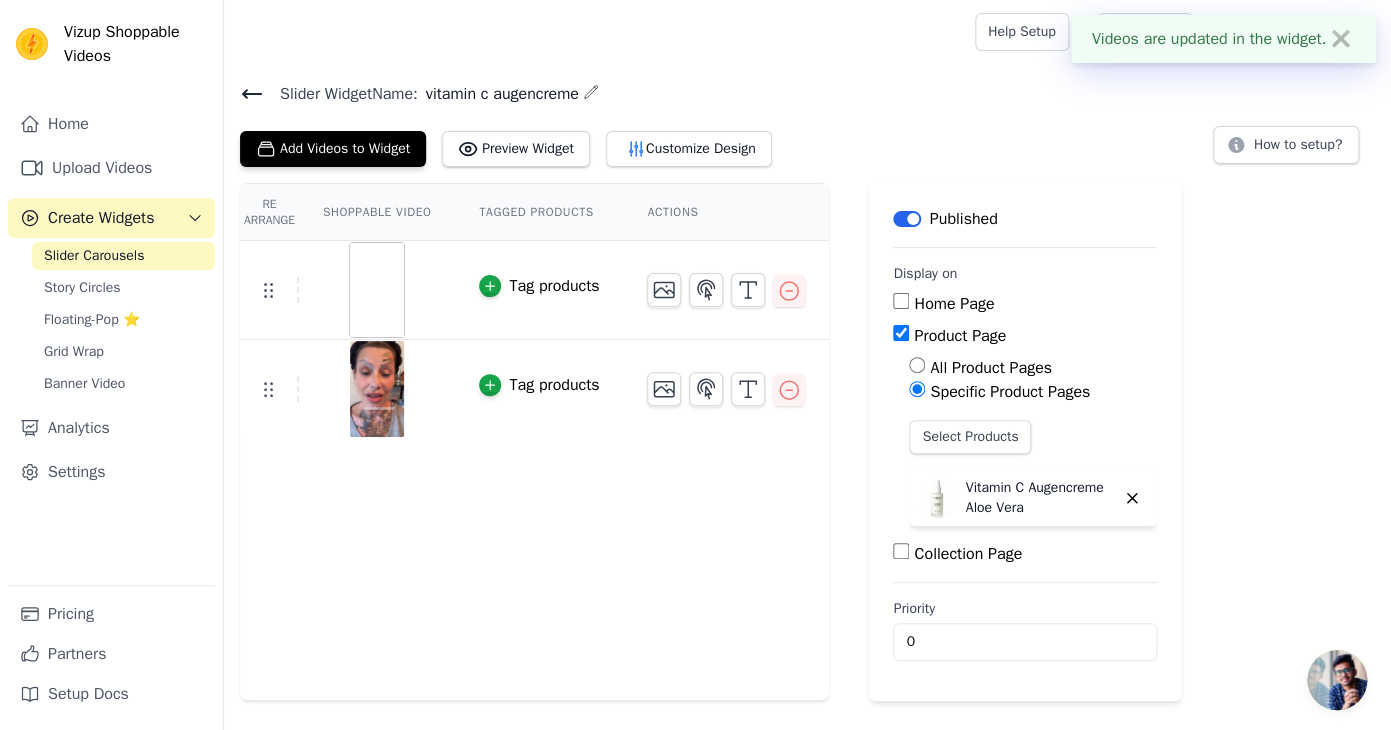 click 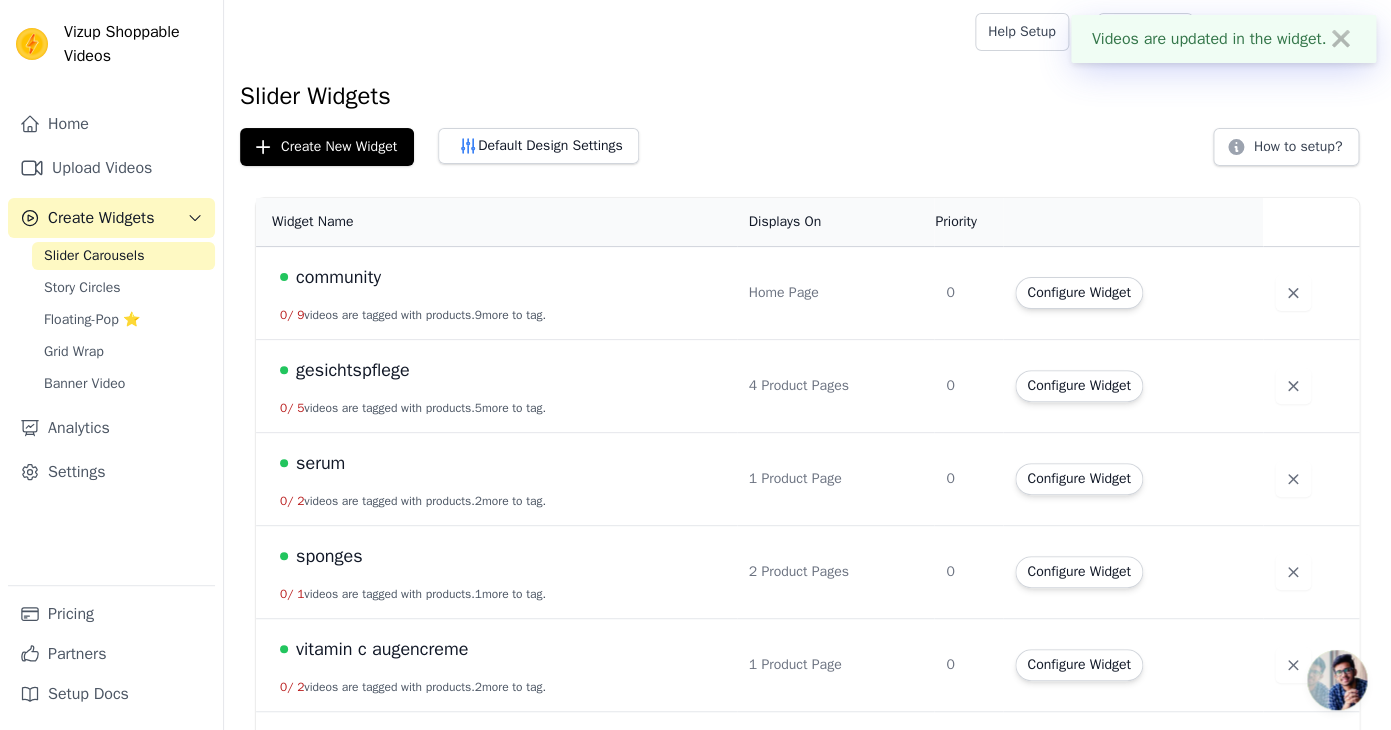 scroll, scrollTop: 82, scrollLeft: 0, axis: vertical 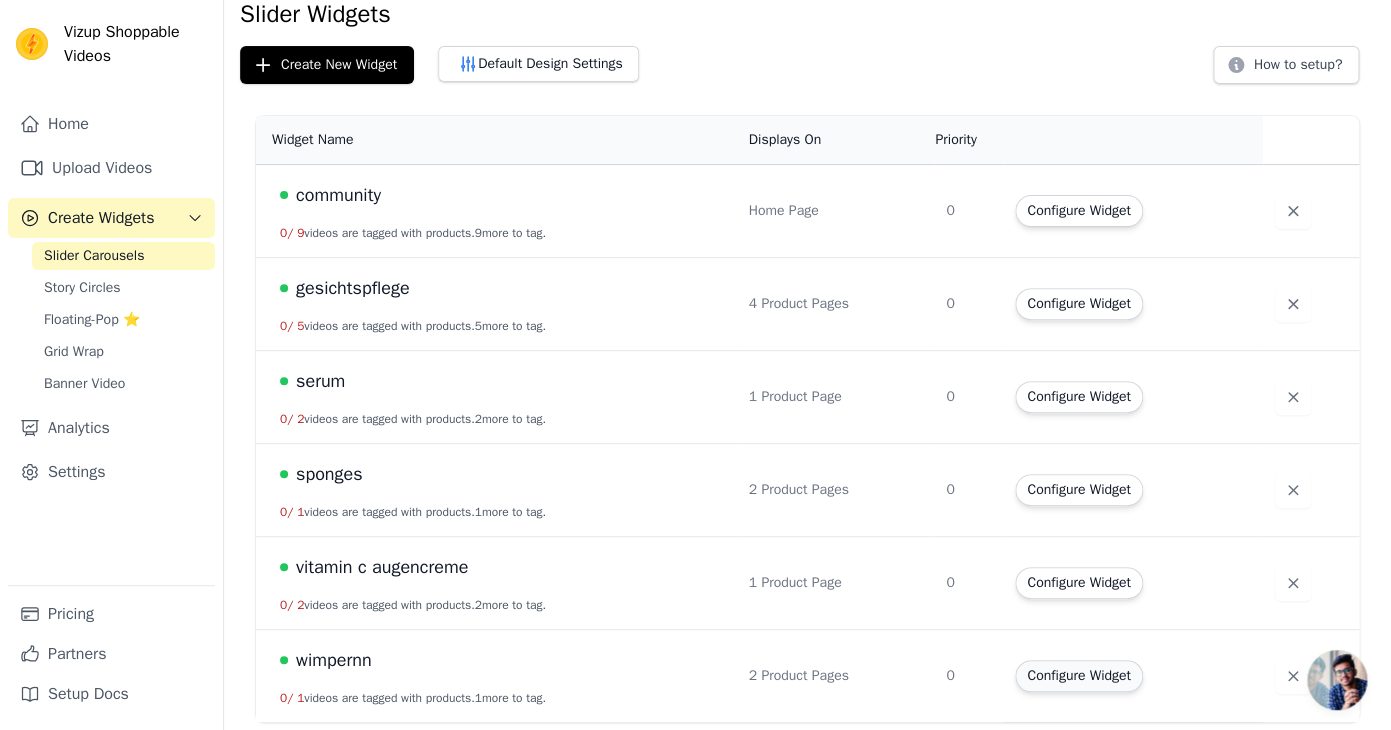 click on "Configure Widget" at bounding box center [1078, 676] 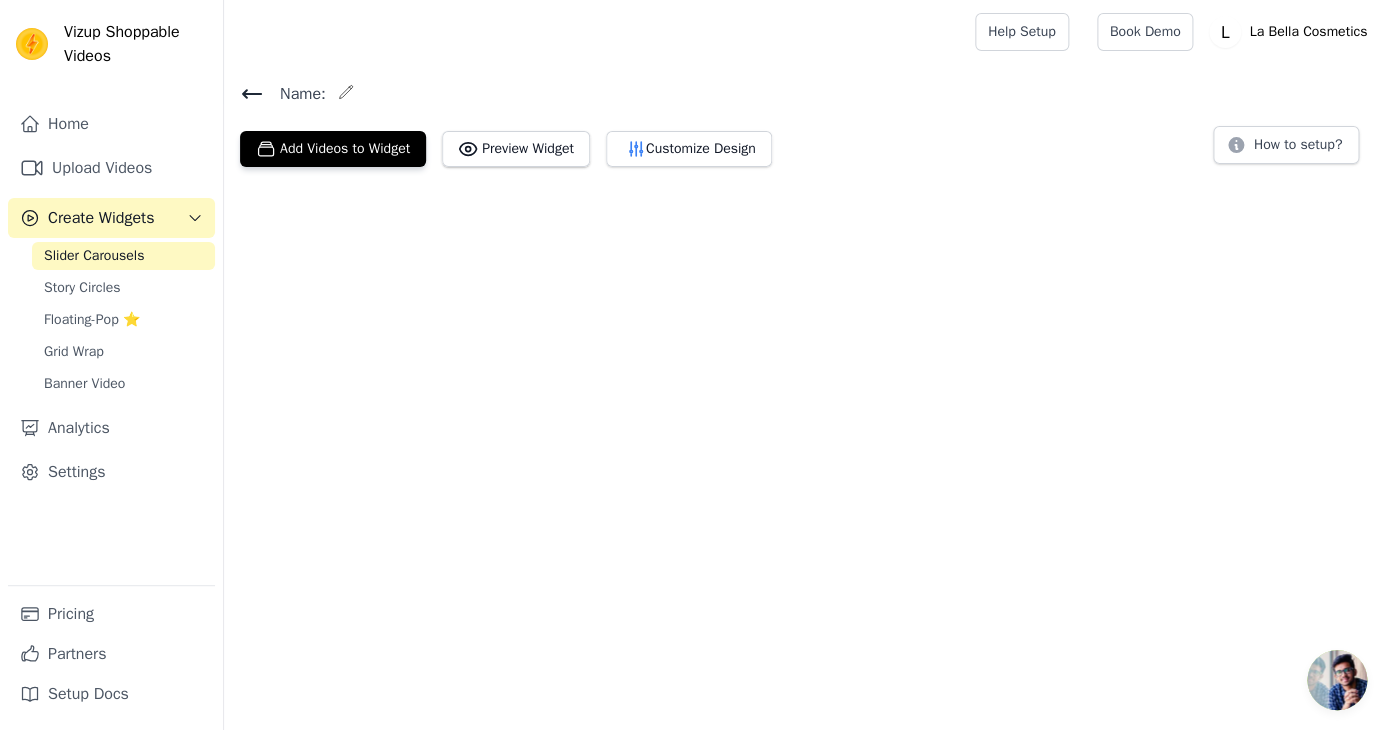 scroll, scrollTop: 0, scrollLeft: 0, axis: both 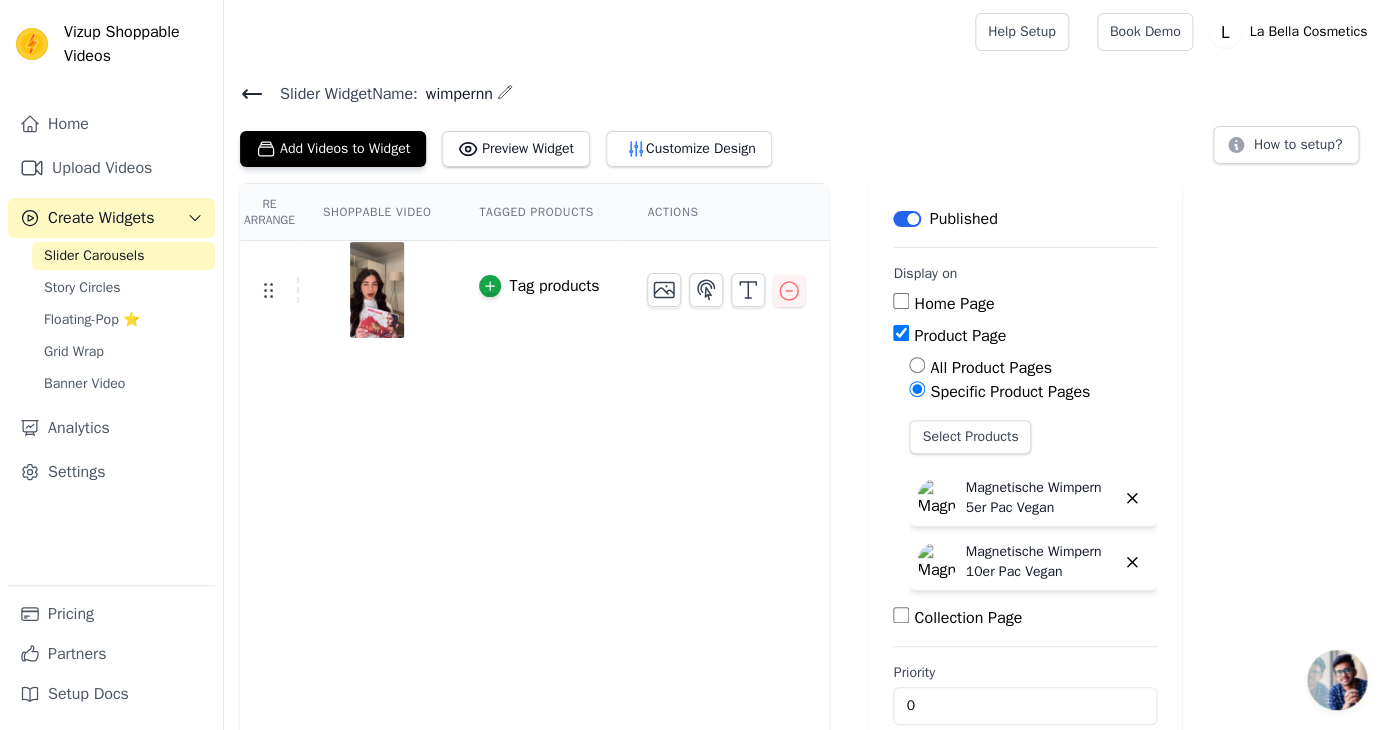 click 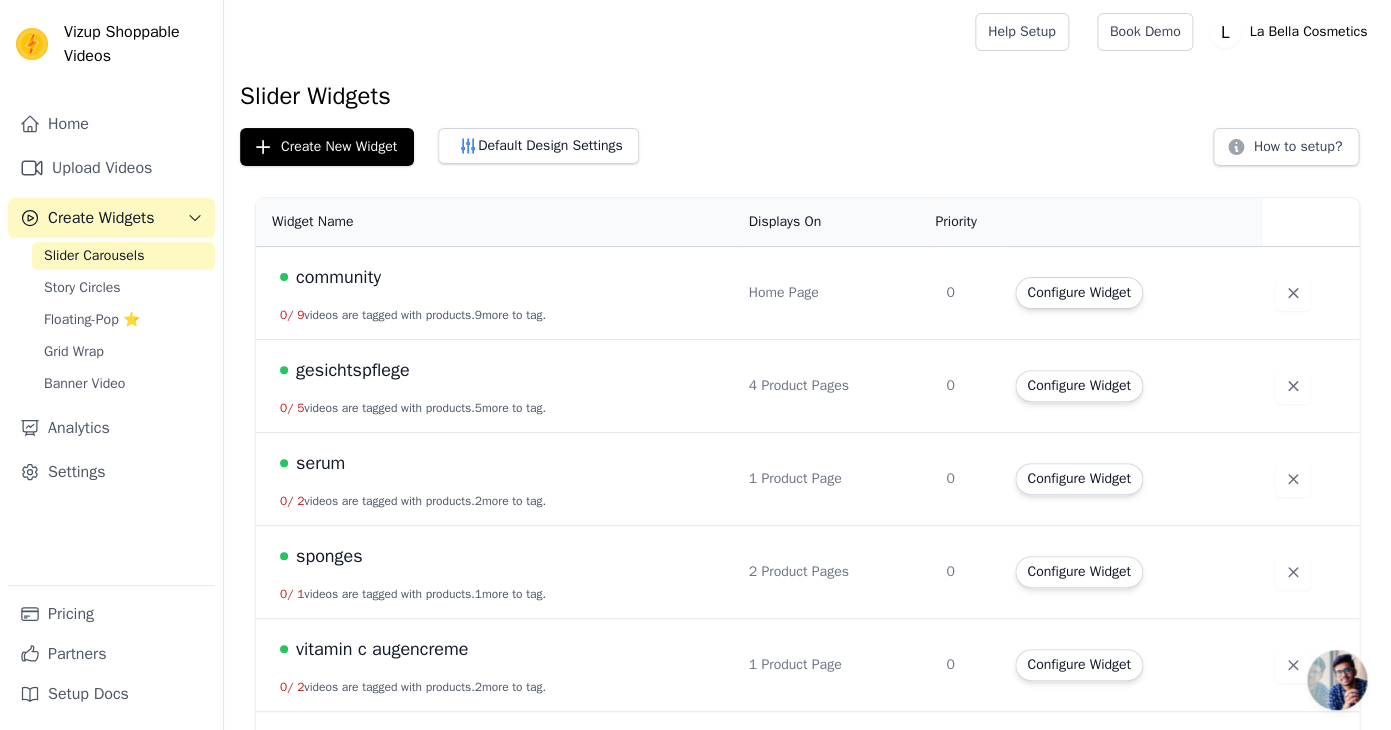 scroll, scrollTop: 82, scrollLeft: 0, axis: vertical 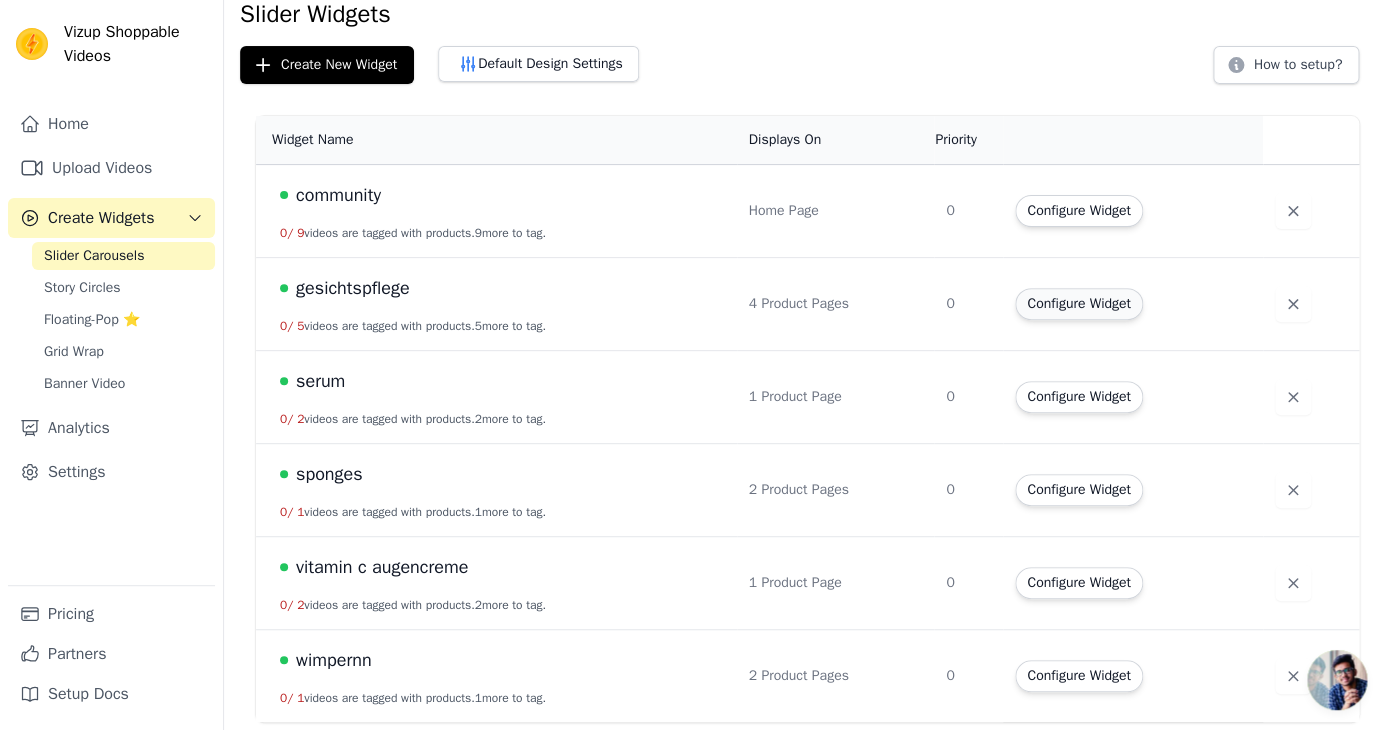 click on "Configure Widget" at bounding box center (1078, 304) 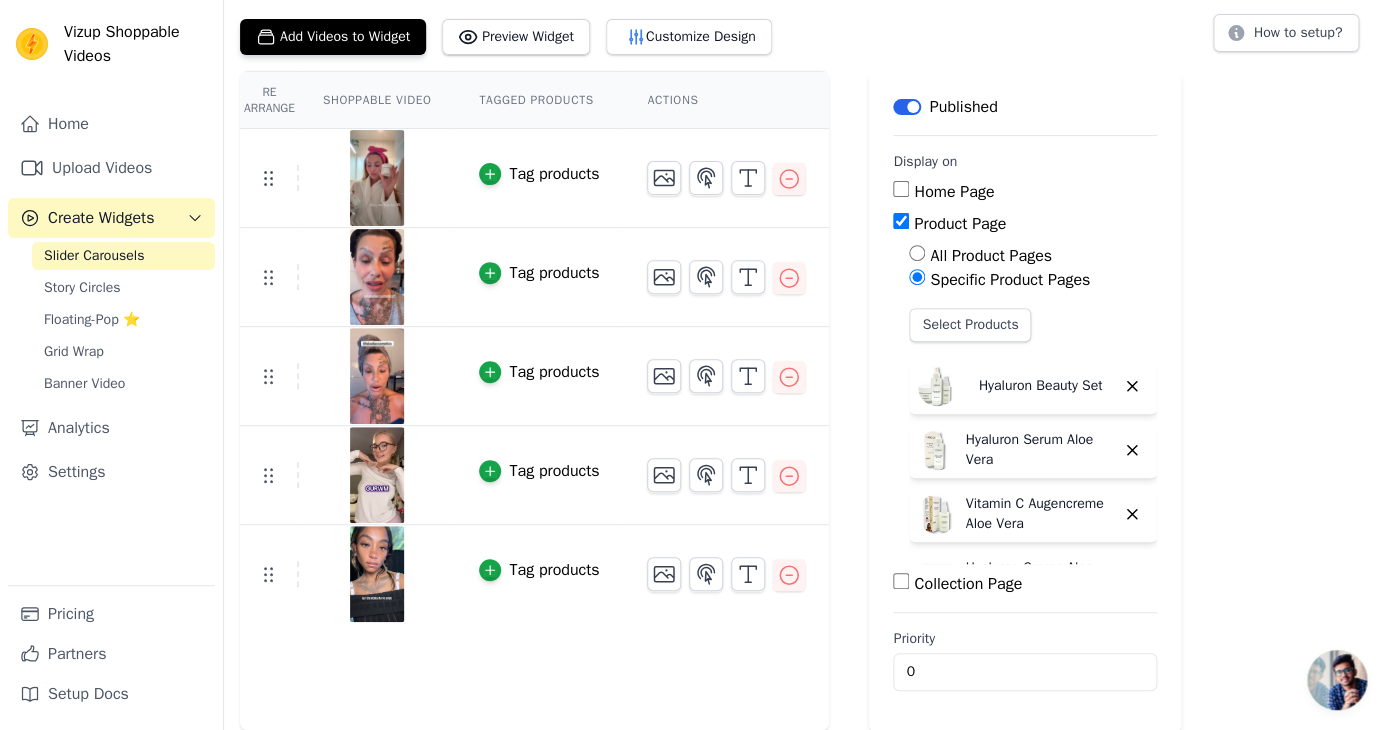 scroll, scrollTop: 0, scrollLeft: 0, axis: both 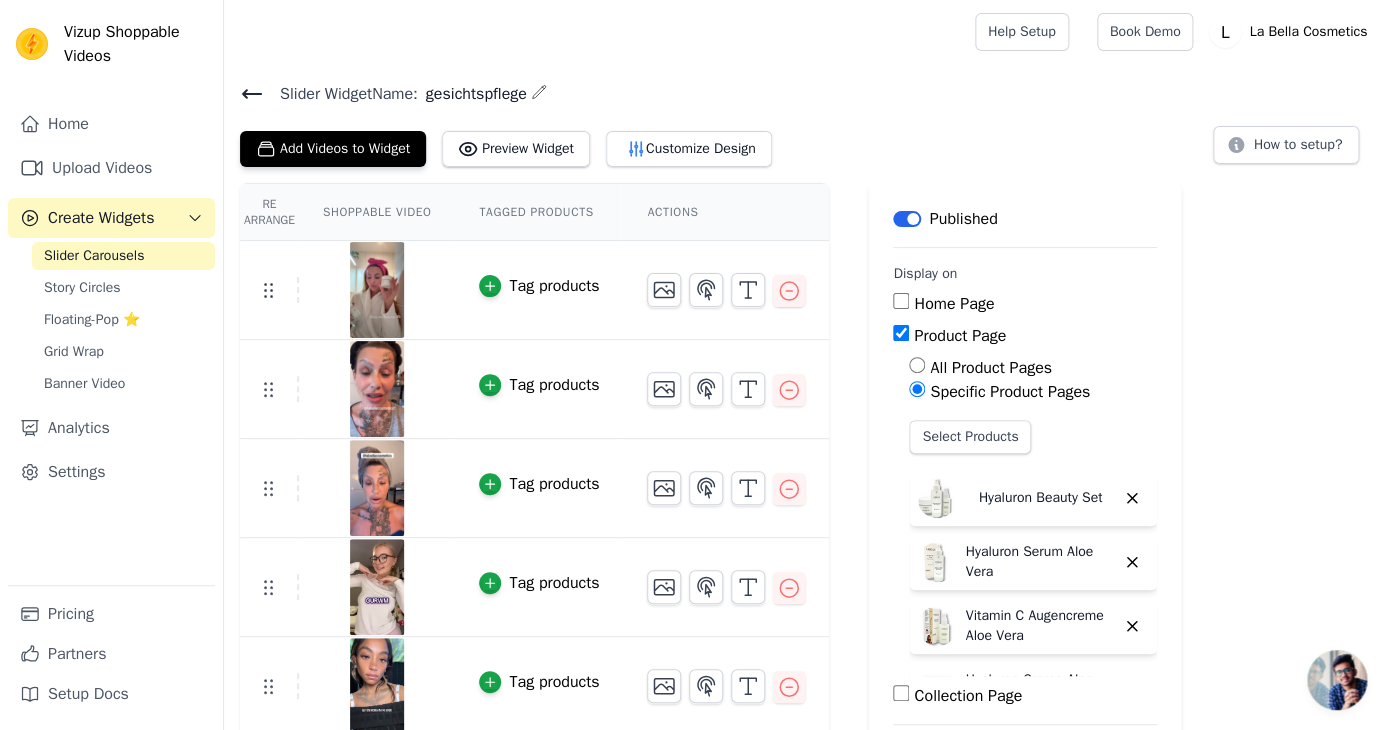 click 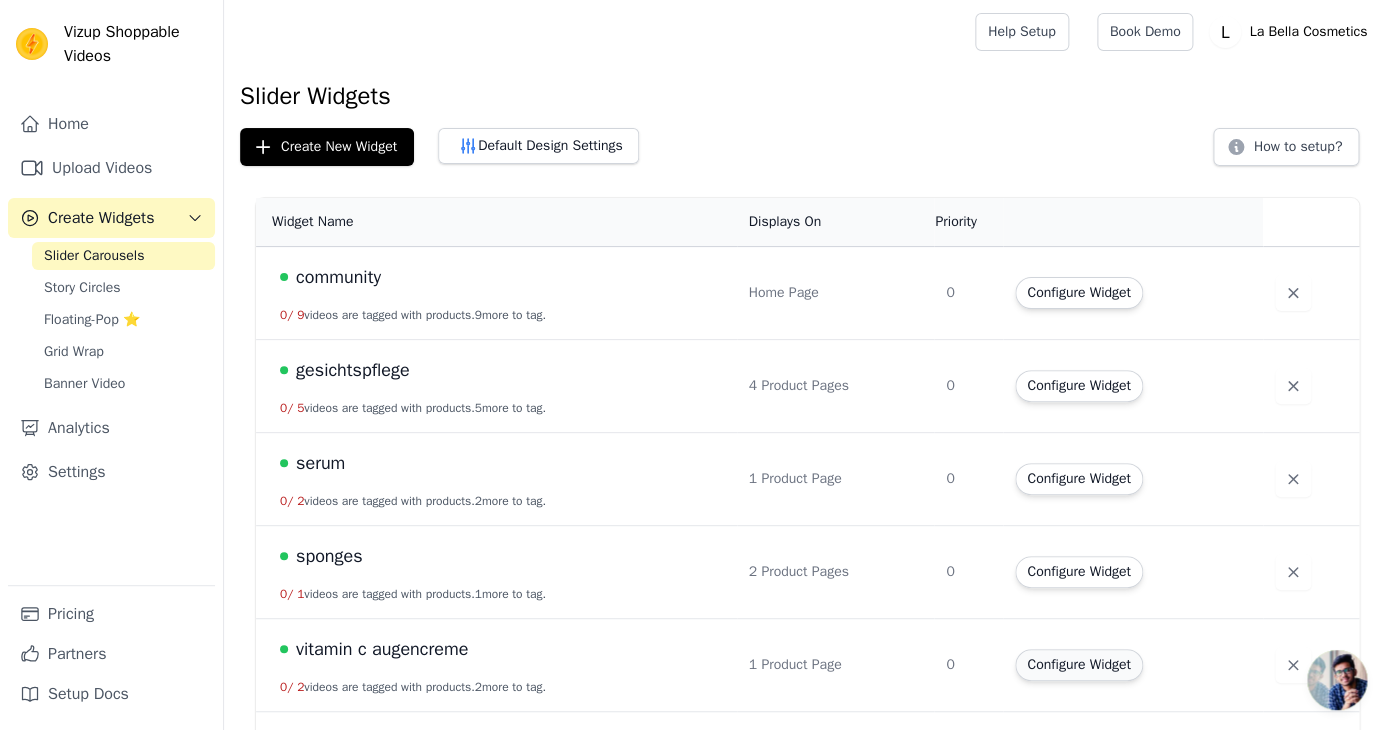 click on "Configure Widget" at bounding box center (1078, 665) 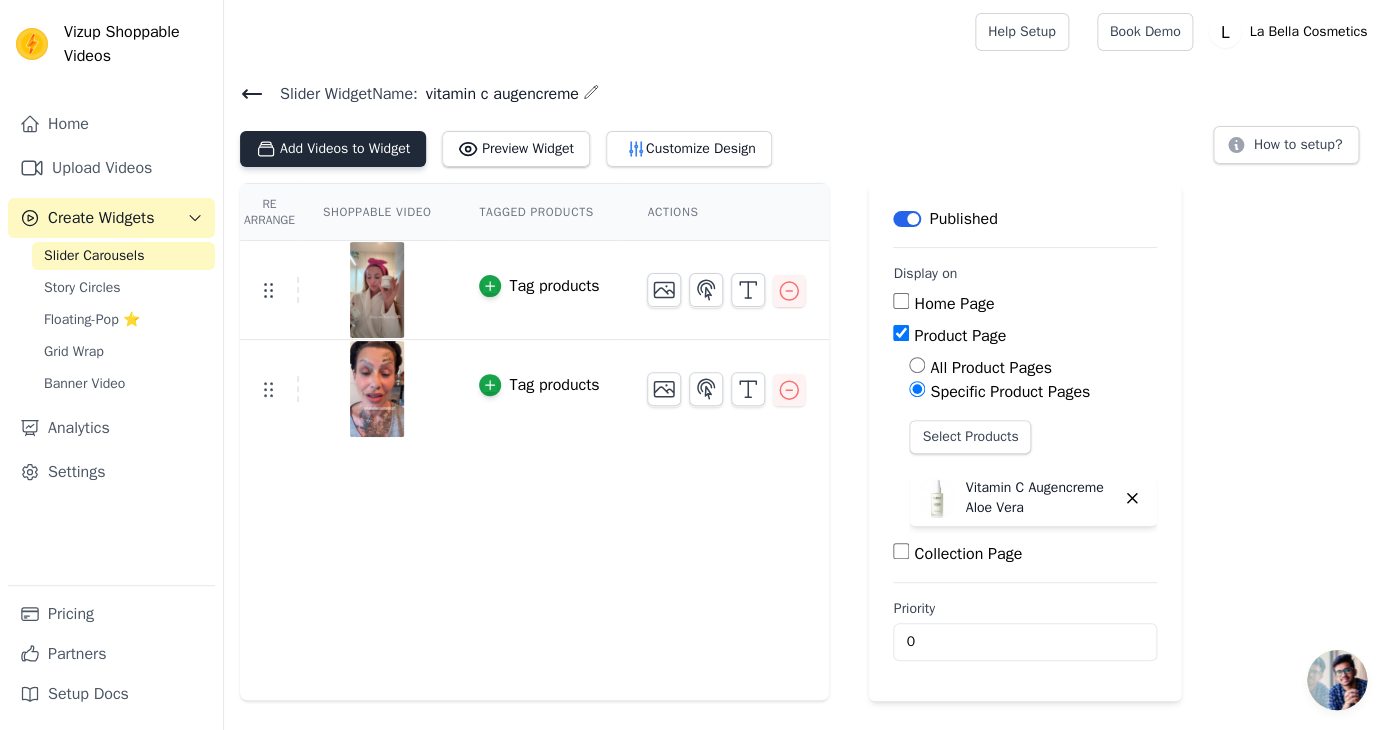 click on "Add Videos to Widget" at bounding box center (333, 149) 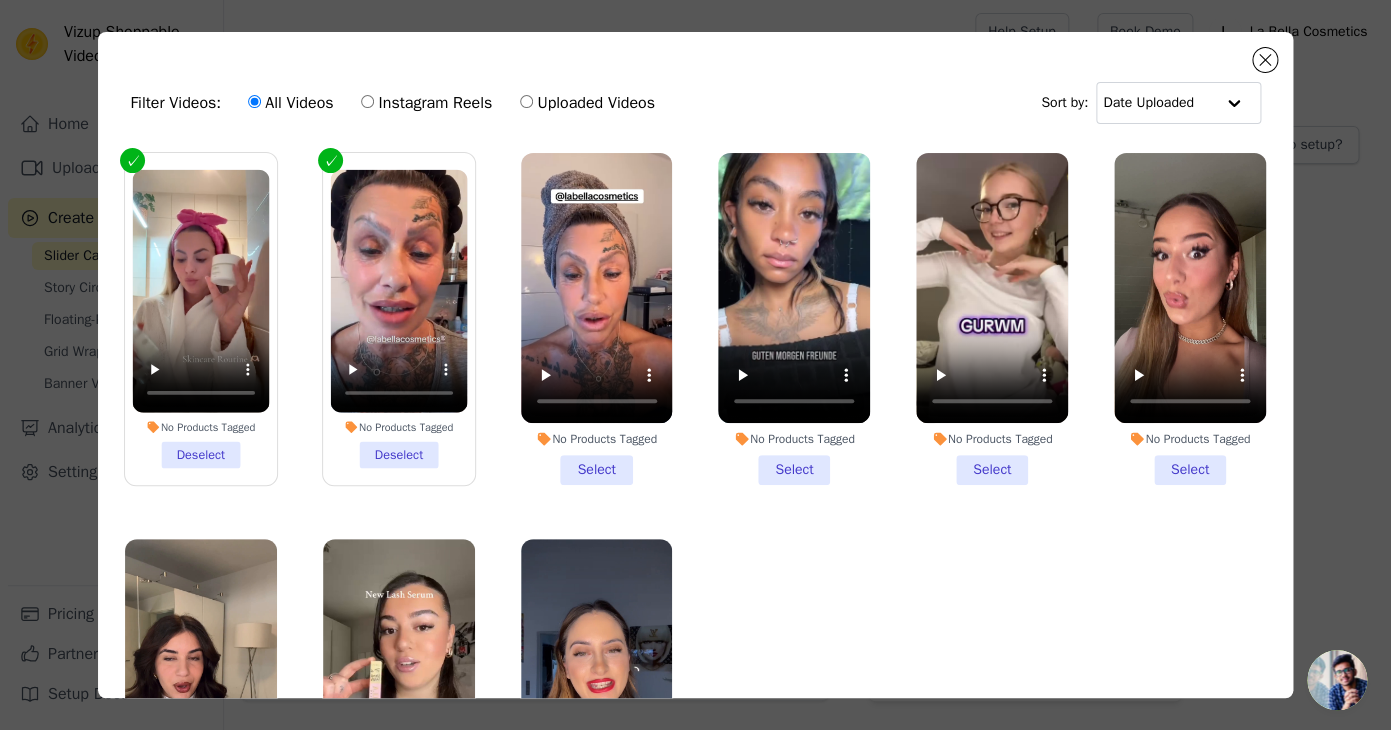 click on "No Products Tagged     Select" at bounding box center [597, 319] 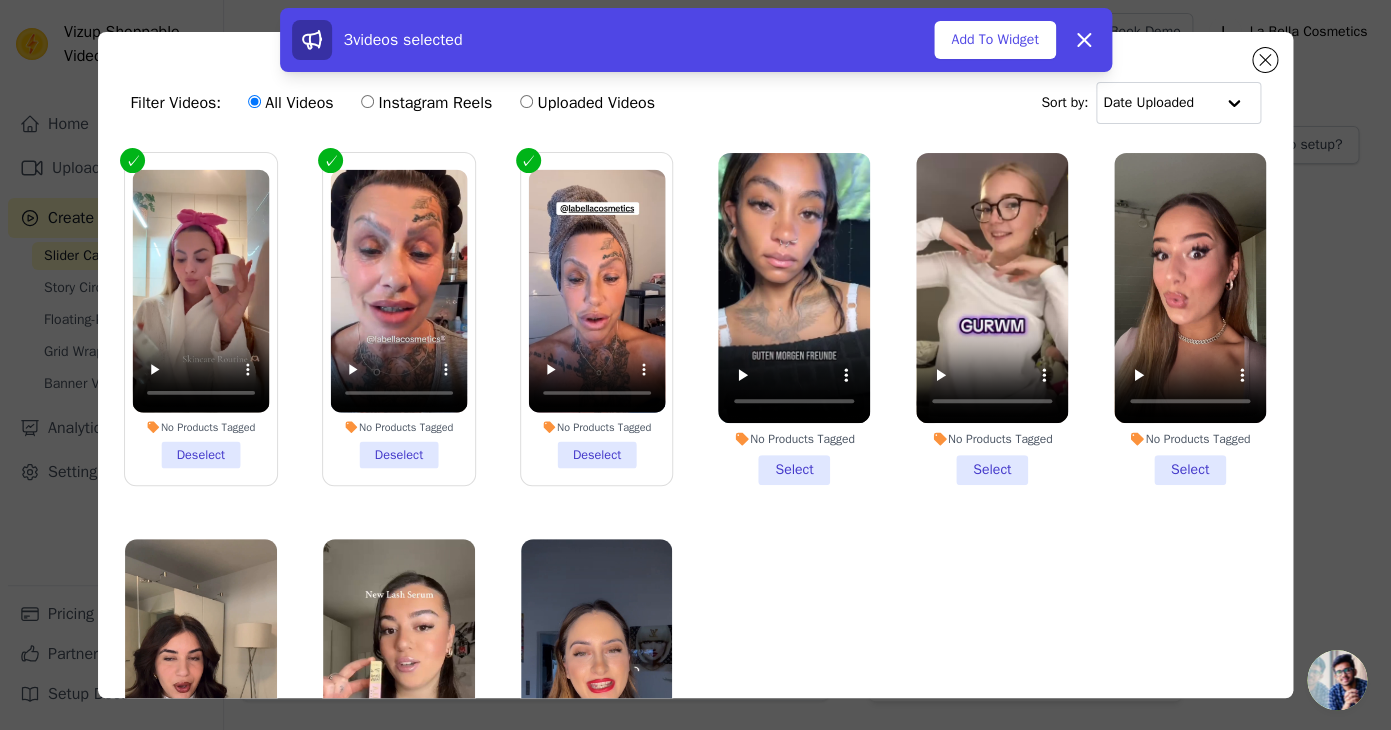 click on "No Products Tagged     Select" at bounding box center [794, 319] 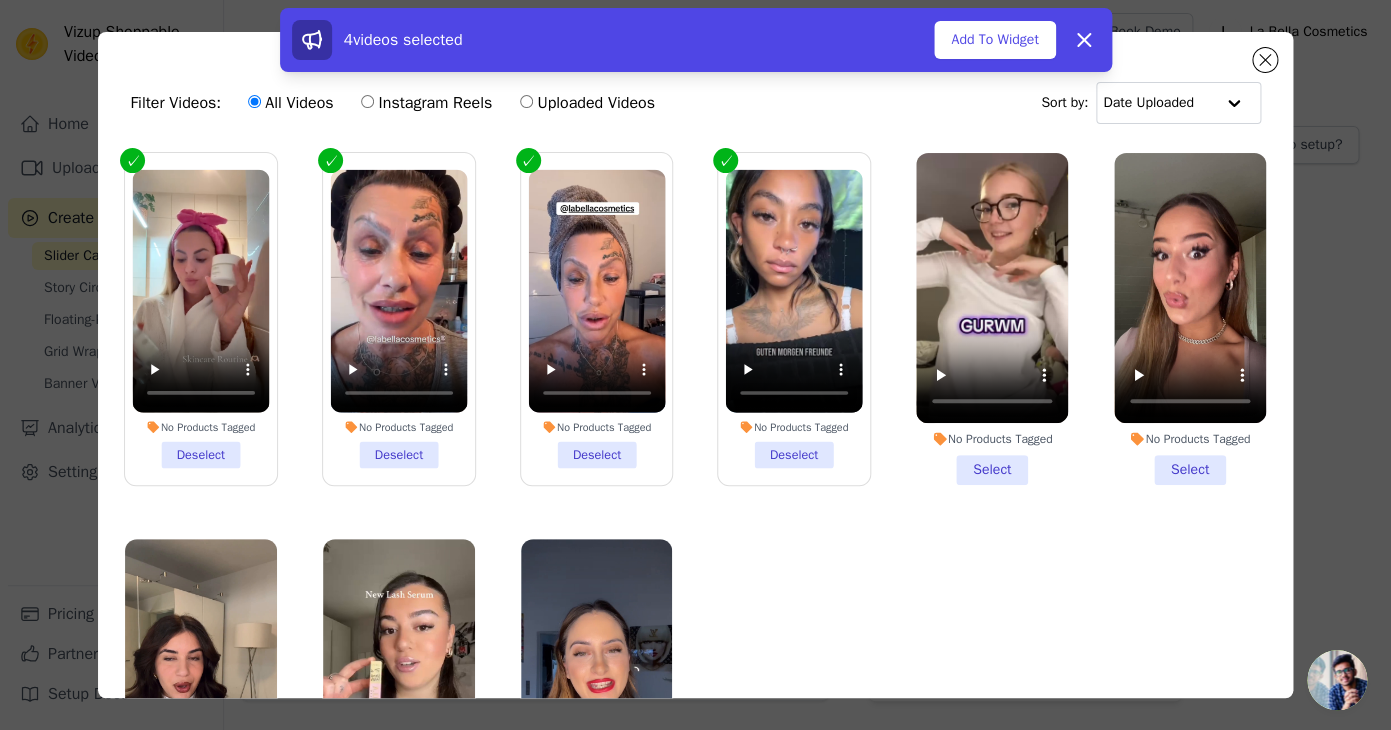 click on "No Products Tagged     Select" at bounding box center (992, 319) 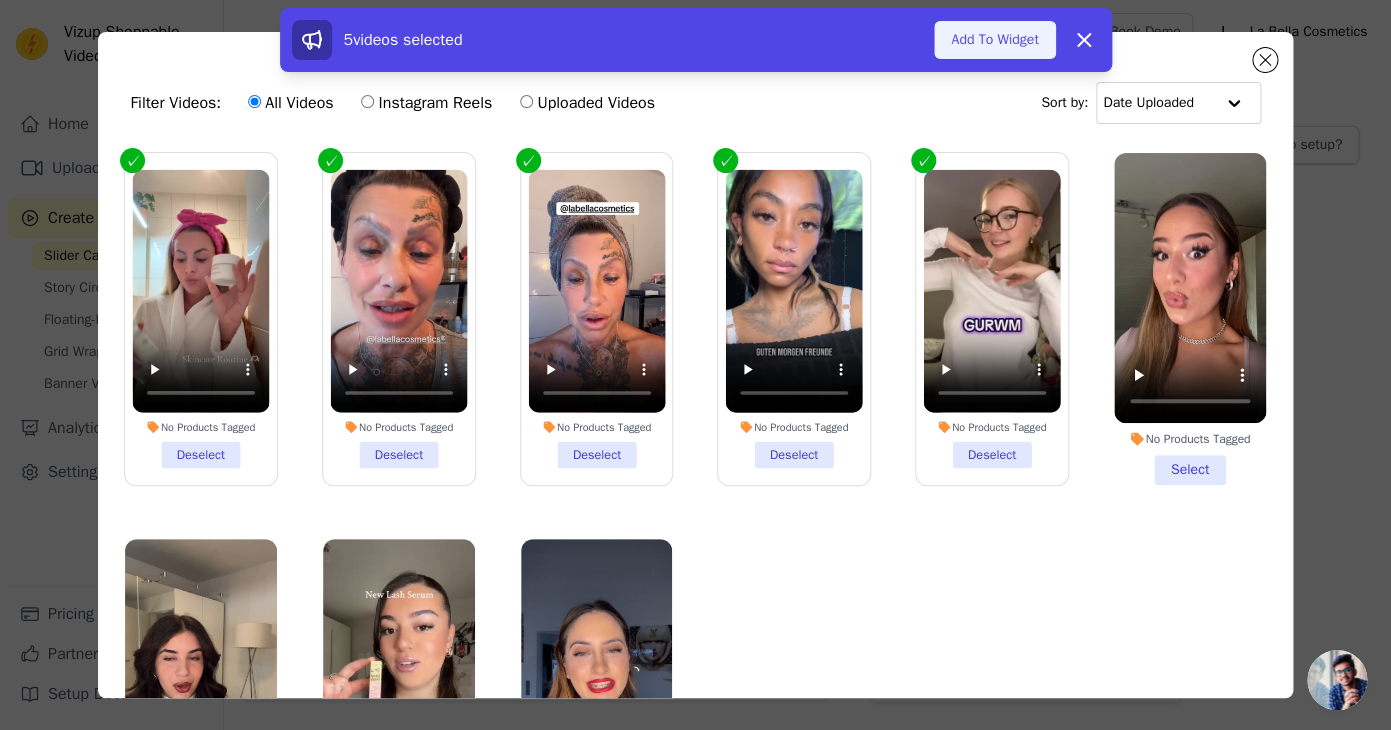 click on "Add To Widget" at bounding box center [994, 40] 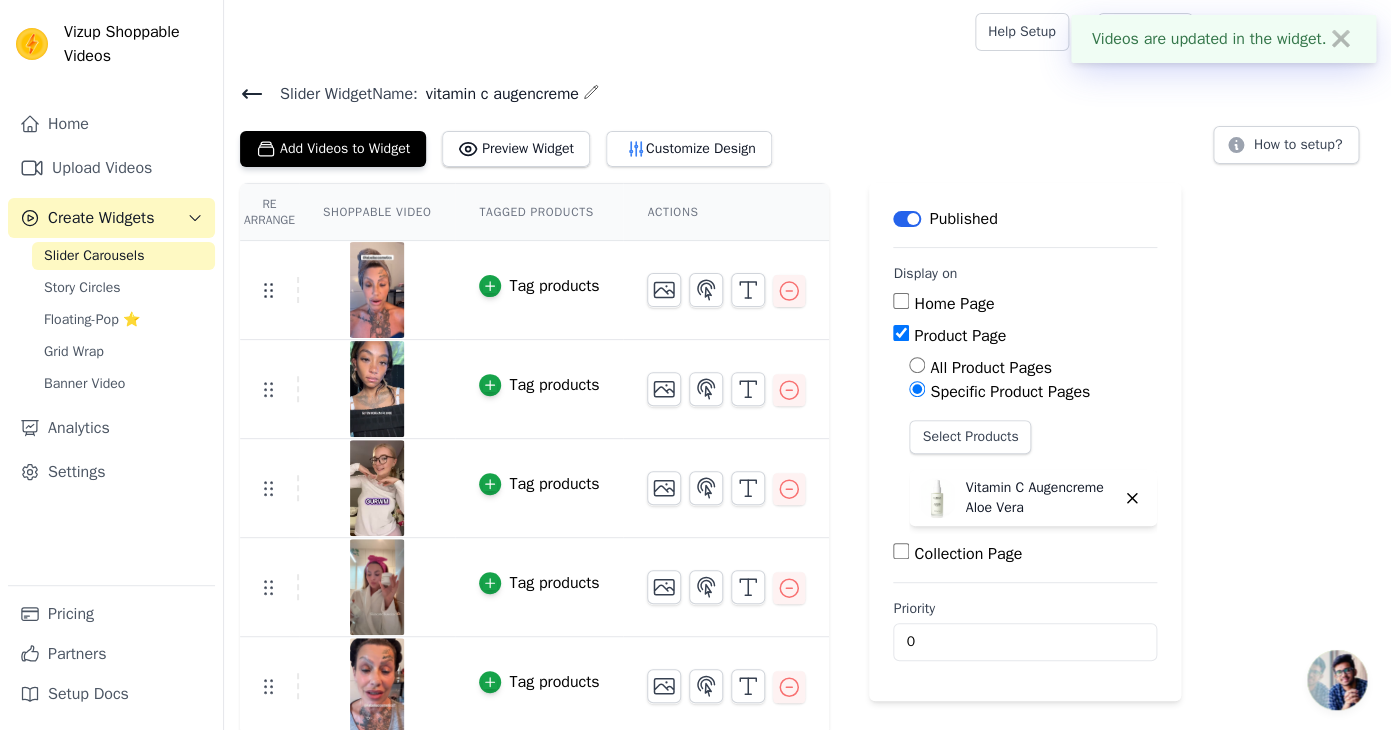 click 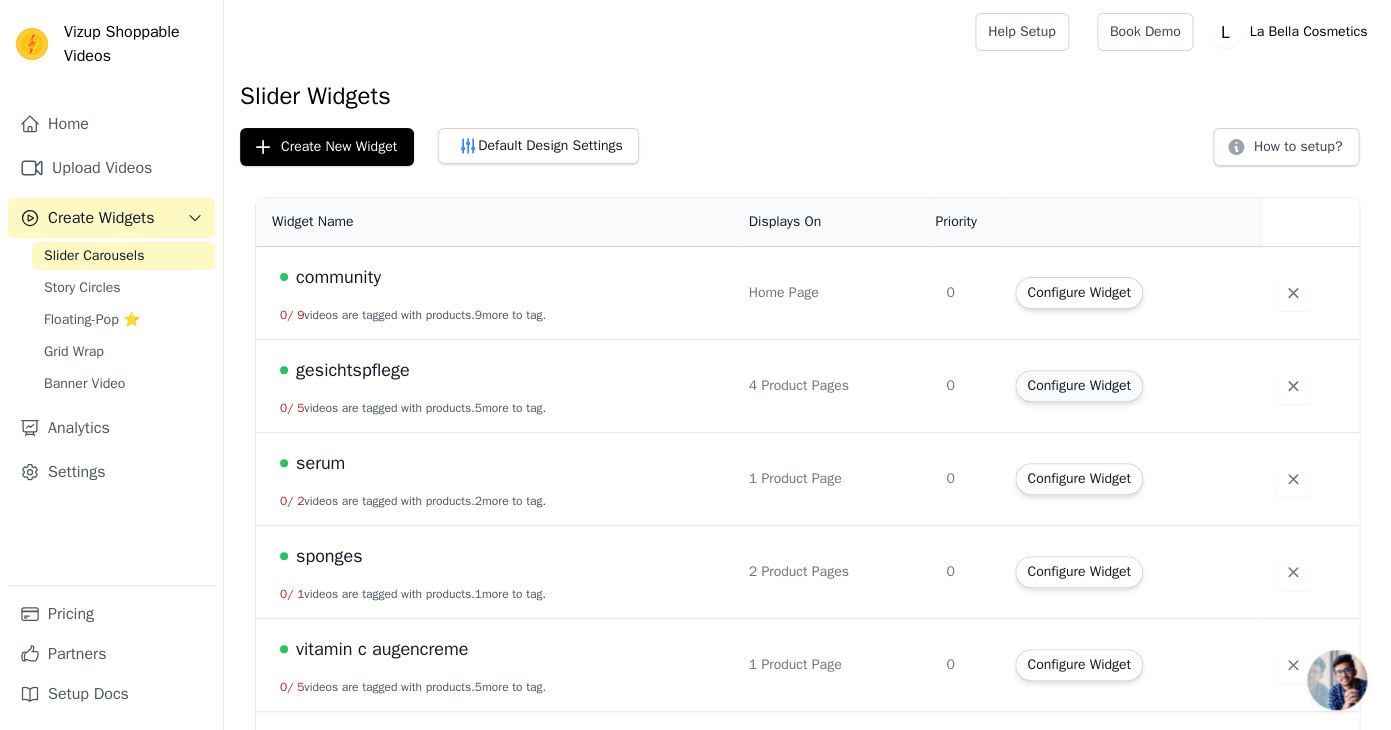 click on "Configure Widget" at bounding box center (1078, 386) 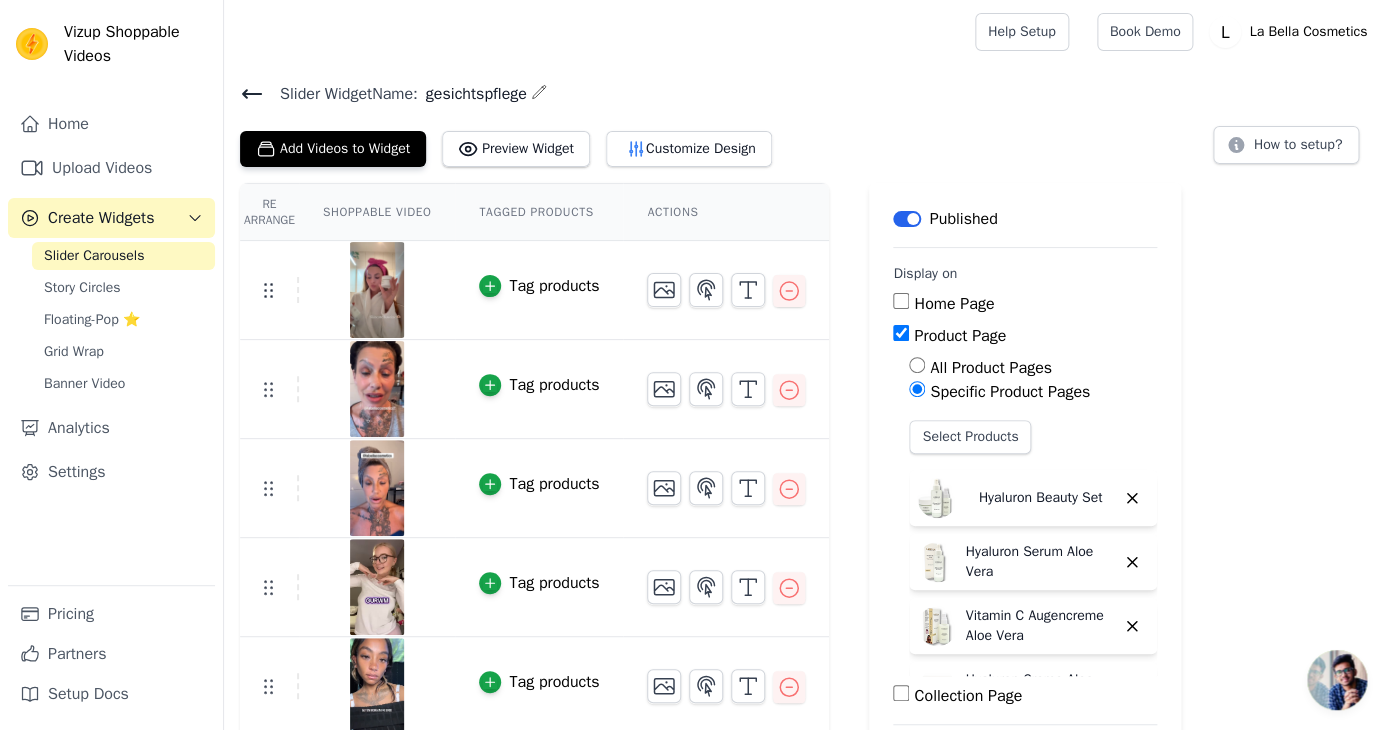 scroll, scrollTop: 50, scrollLeft: 0, axis: vertical 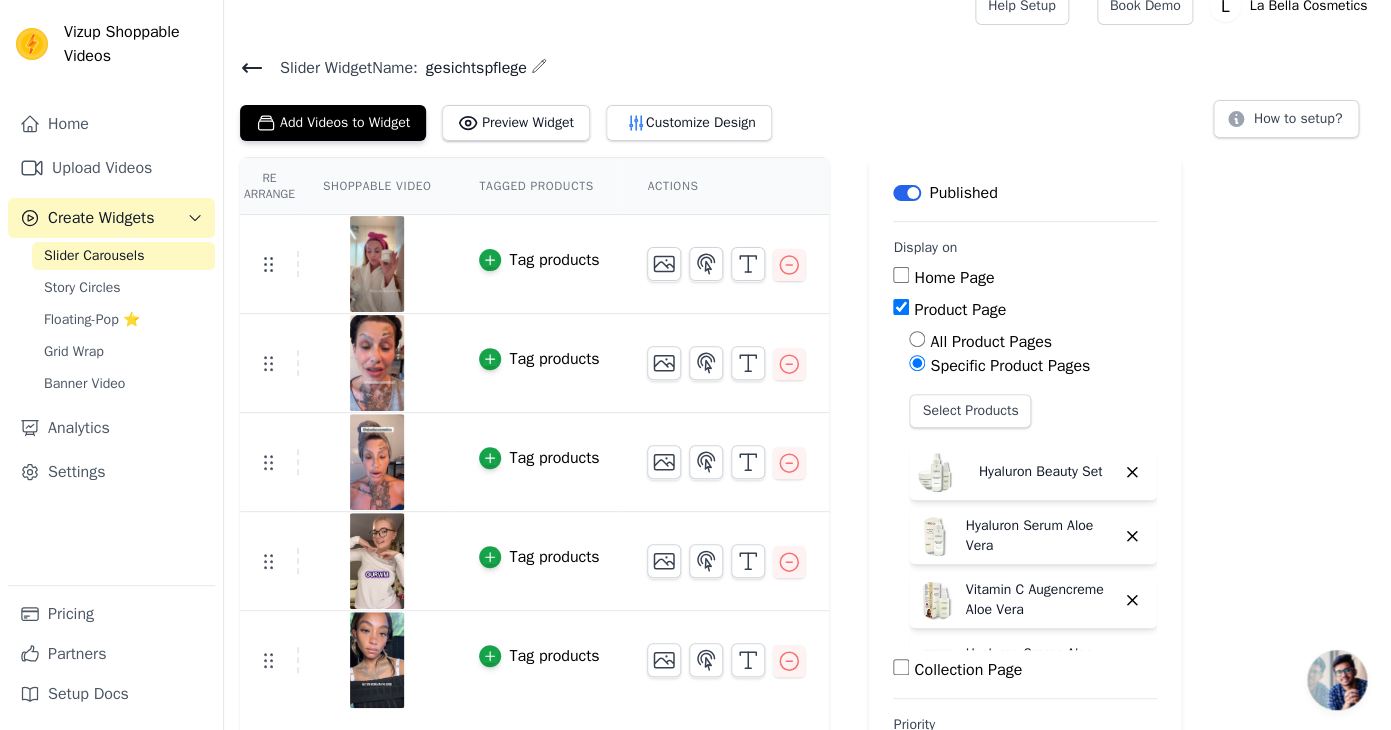click 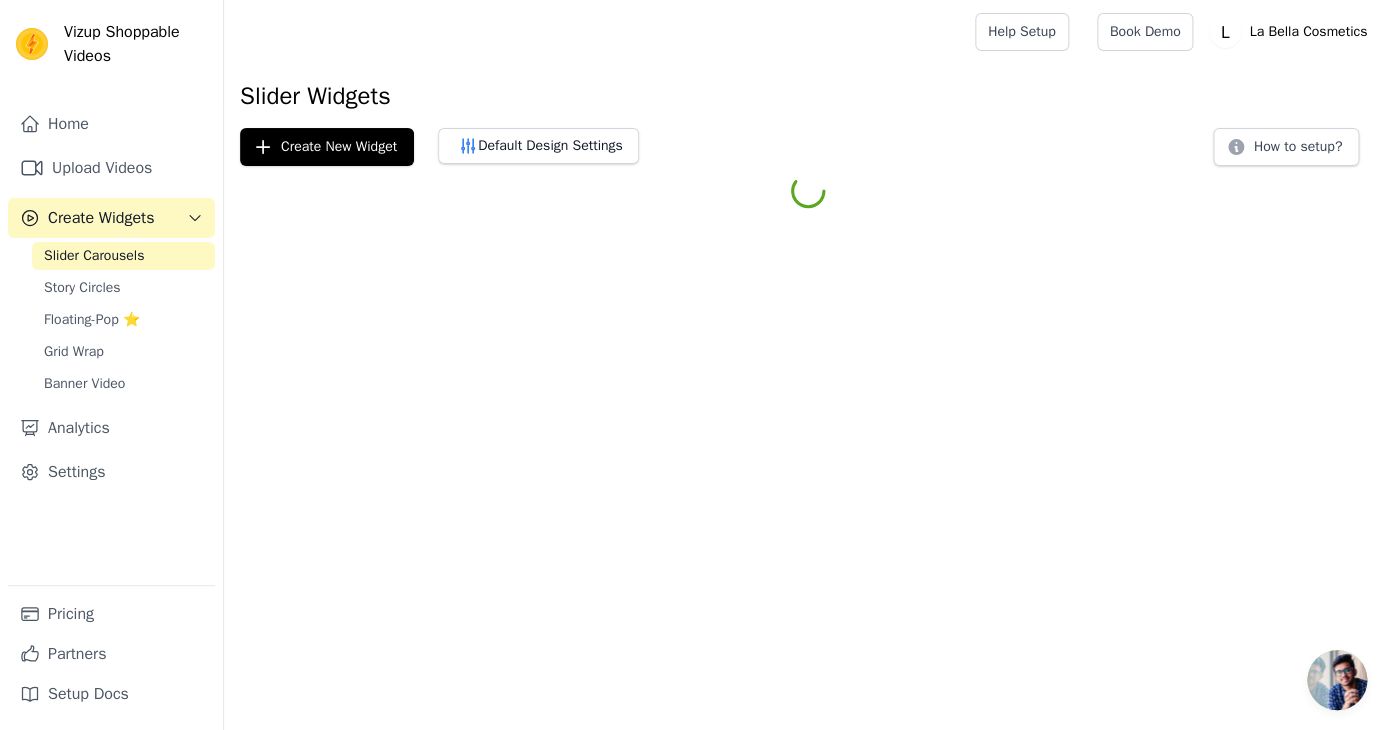 scroll, scrollTop: 0, scrollLeft: 0, axis: both 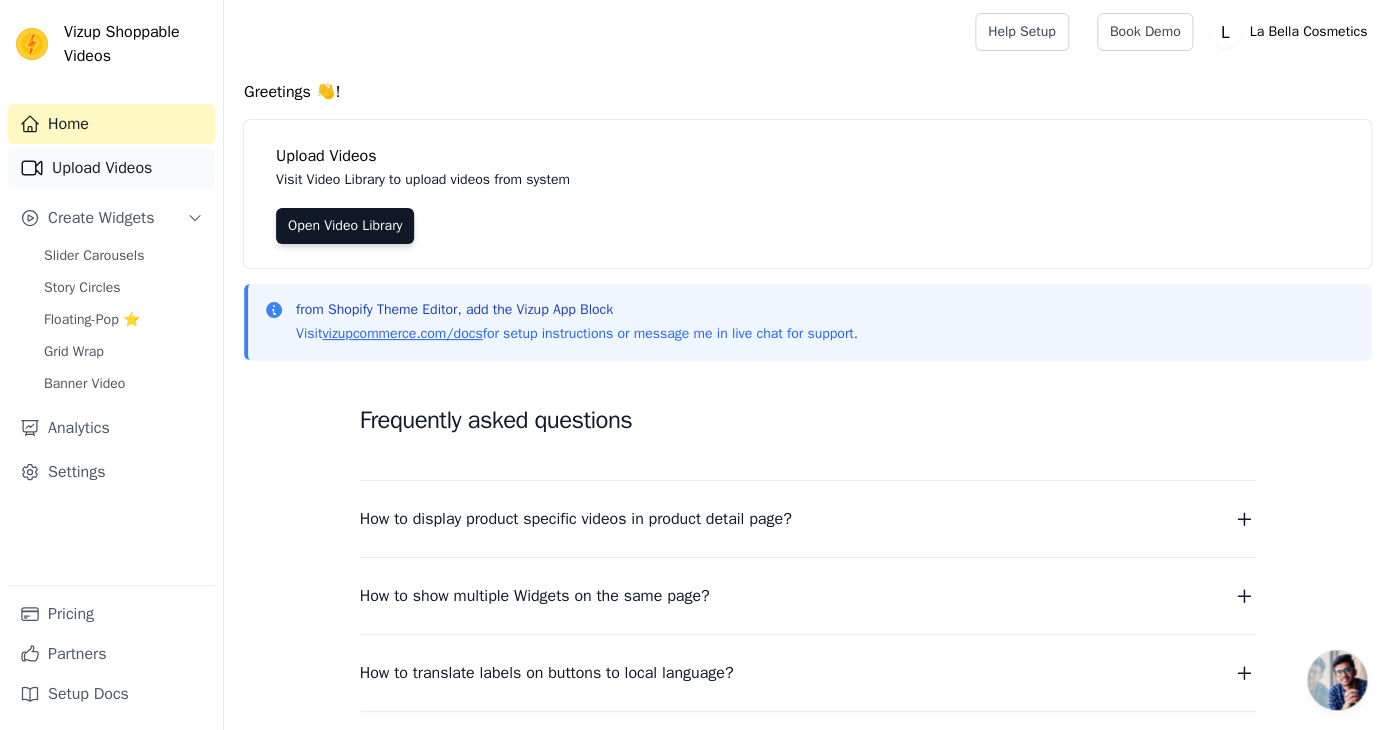 click on "Upload Videos" at bounding box center [111, 168] 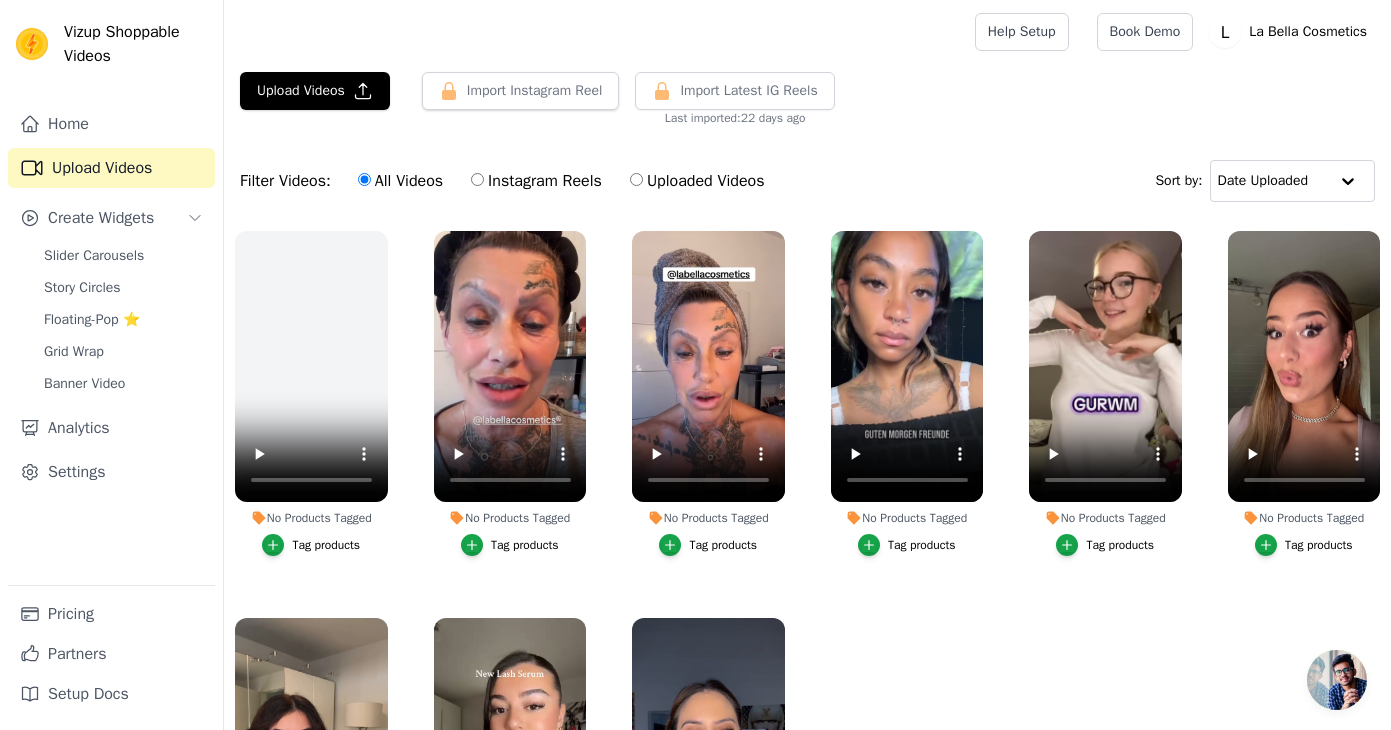 scroll, scrollTop: 0, scrollLeft: 0, axis: both 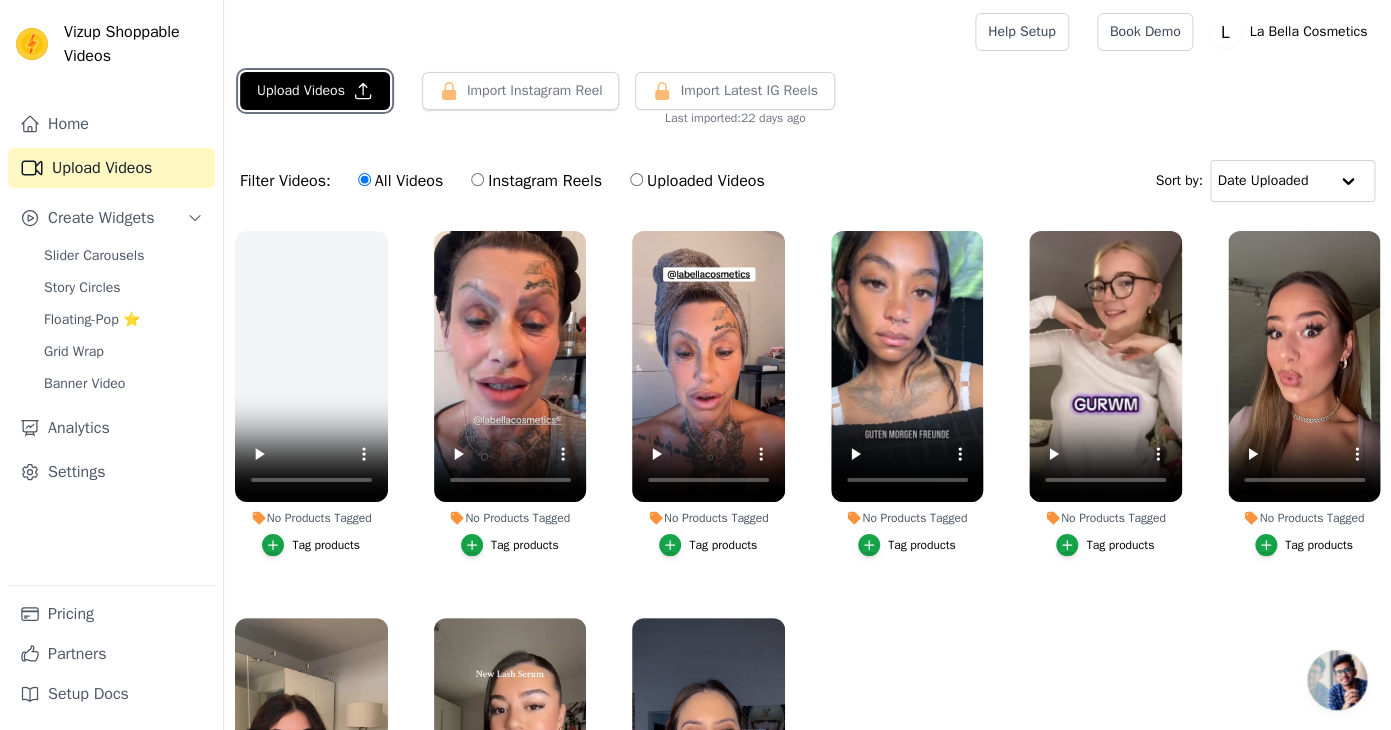 click on "Upload Videos" at bounding box center (315, 91) 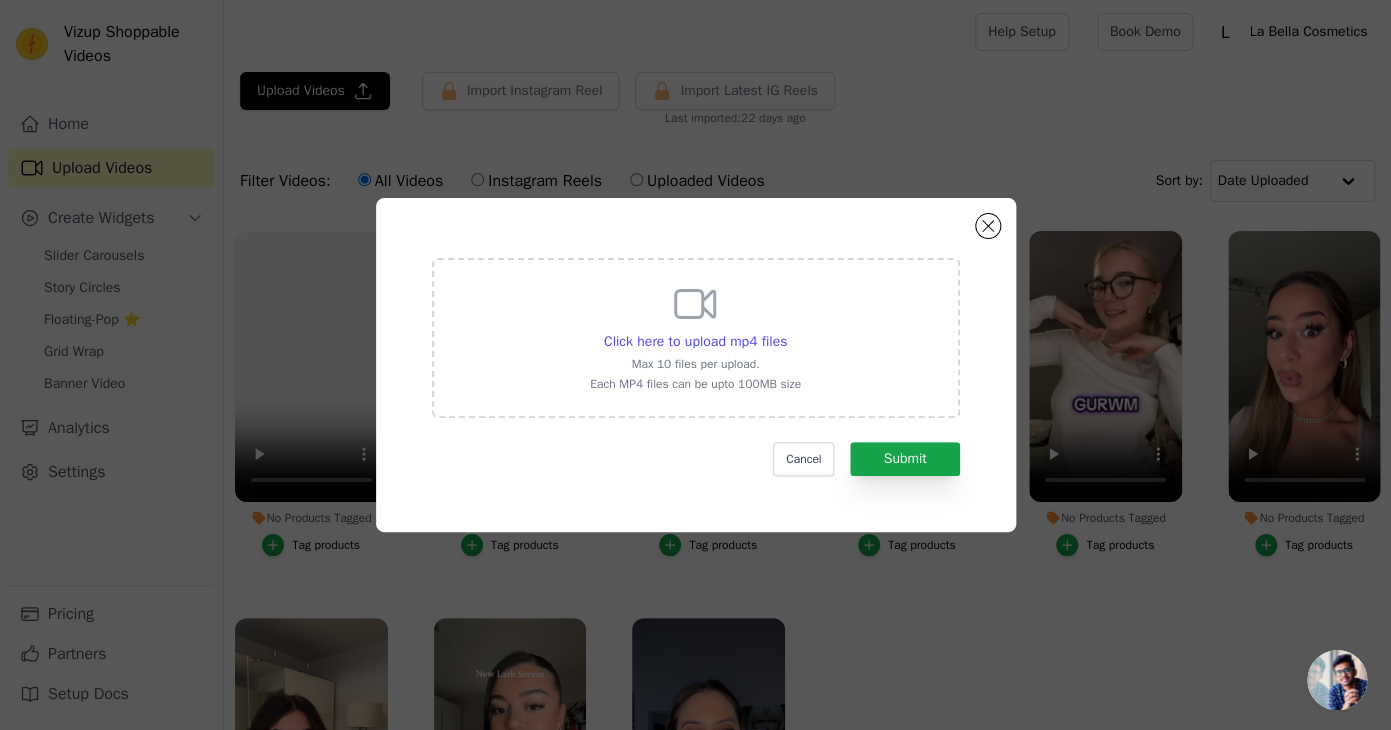 click on "Click here to upload mp4 files     Max 10 files per upload.   Each MP4 files can be upto 100MB size" at bounding box center (695, 336) 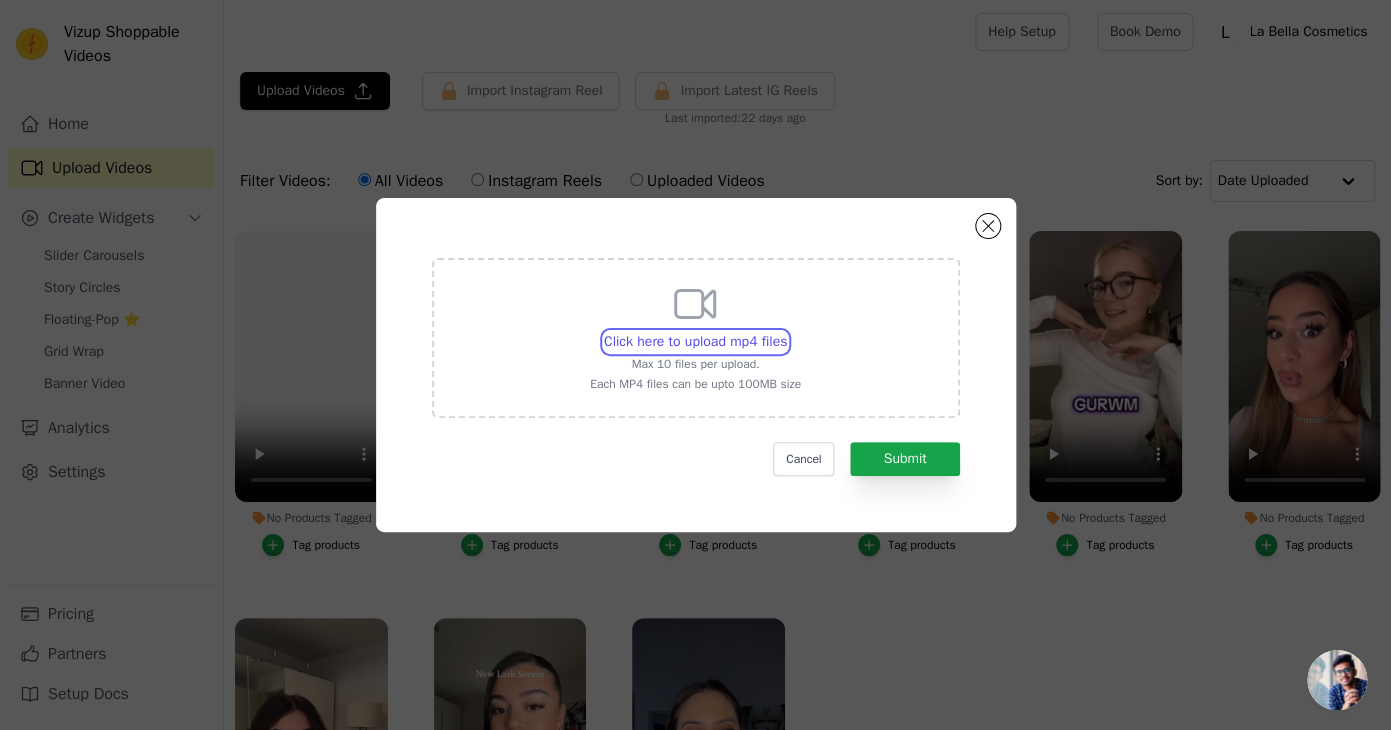 click on "Click here to upload mp4 files     Max 10 files per upload.   Each MP4 files can be upto 100MB size" at bounding box center (786, 331) 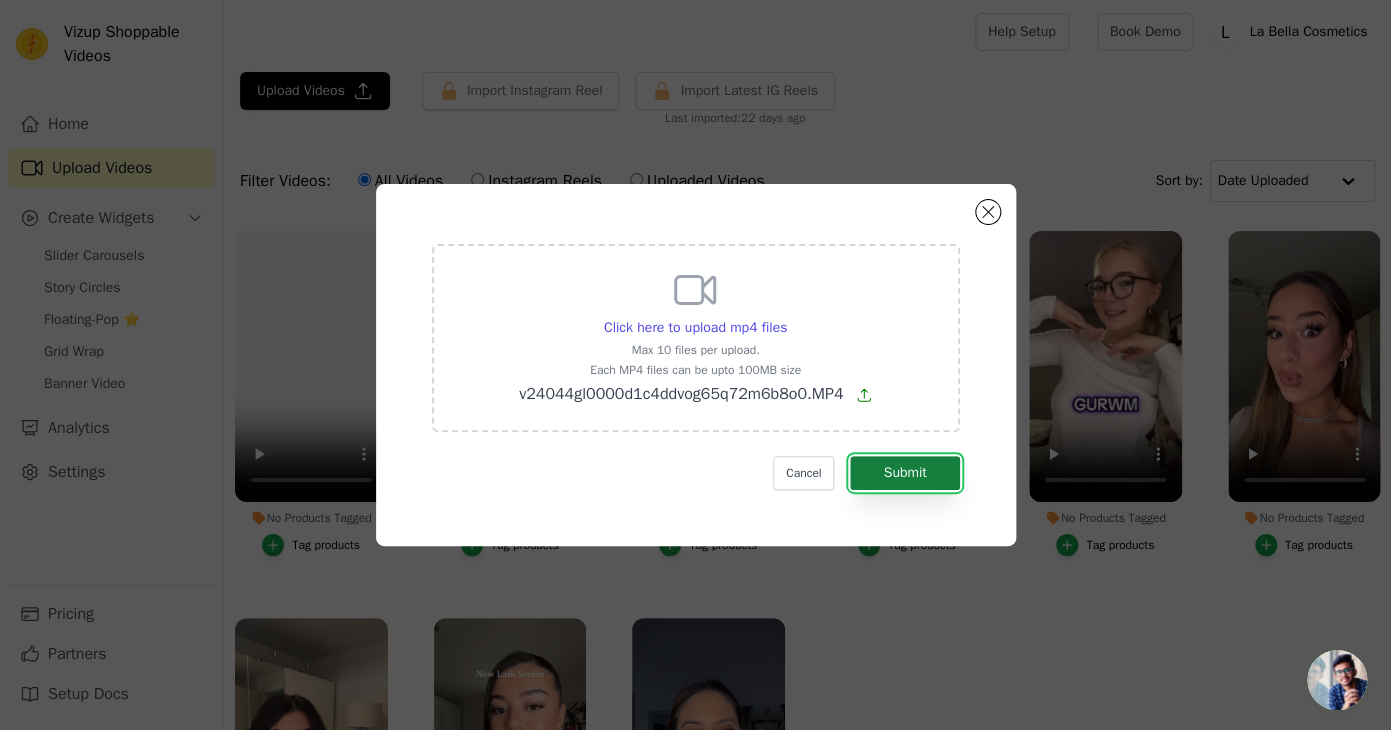 click on "Submit" at bounding box center [904, 473] 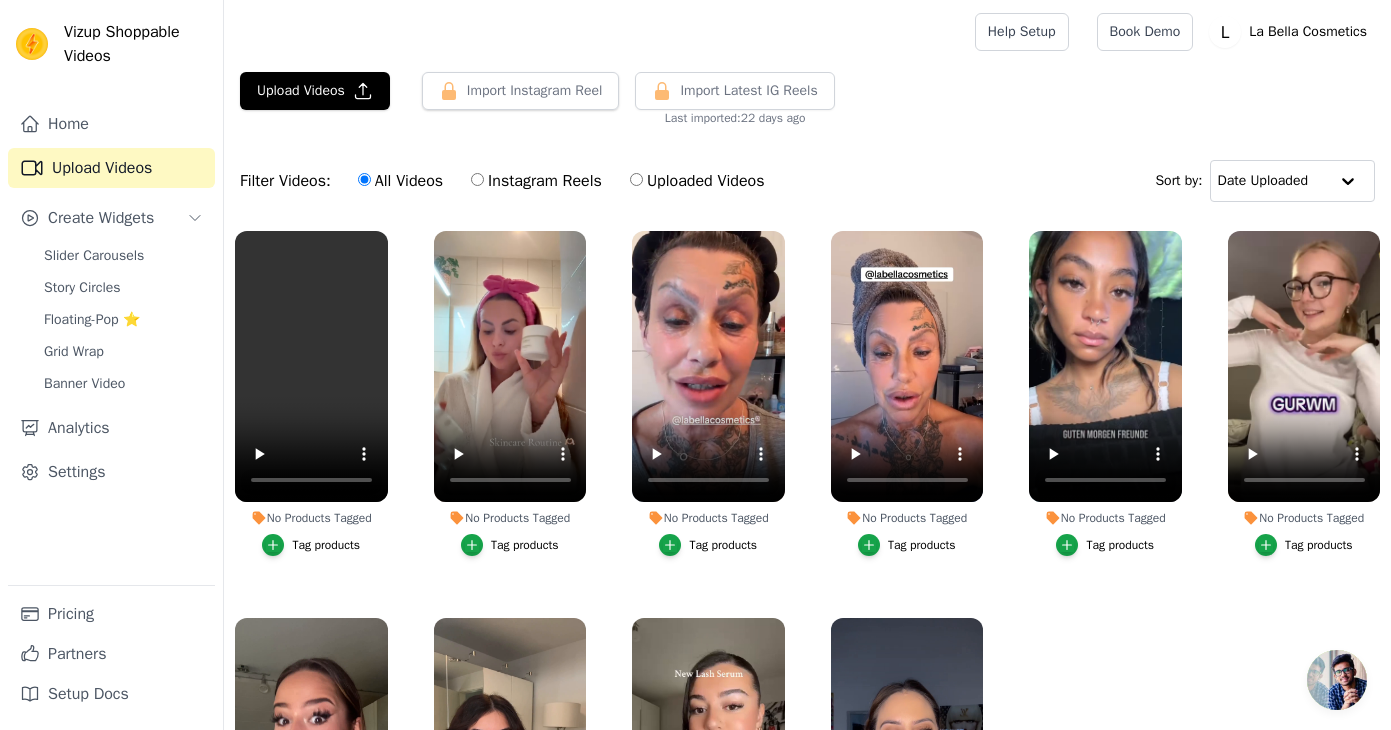 scroll, scrollTop: 0, scrollLeft: 0, axis: both 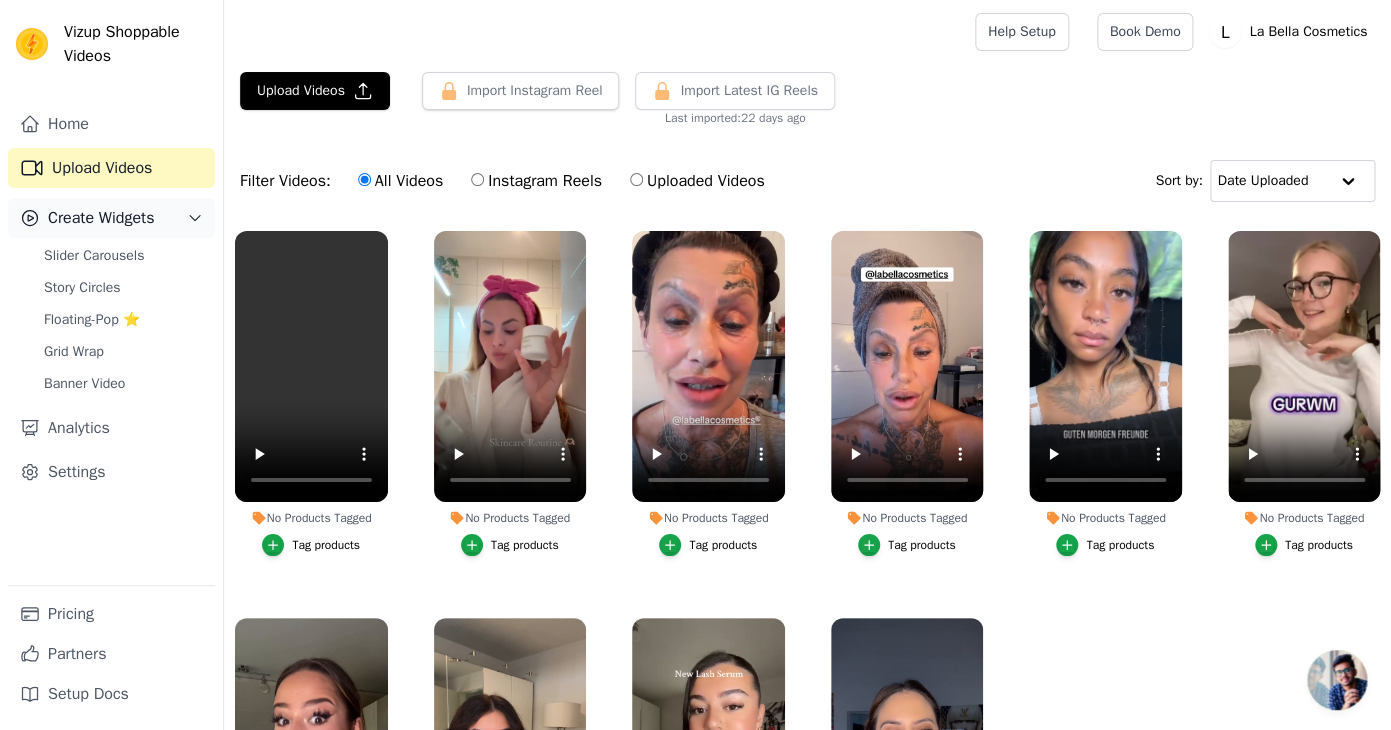 click on "Create Widgets" at bounding box center (101, 218) 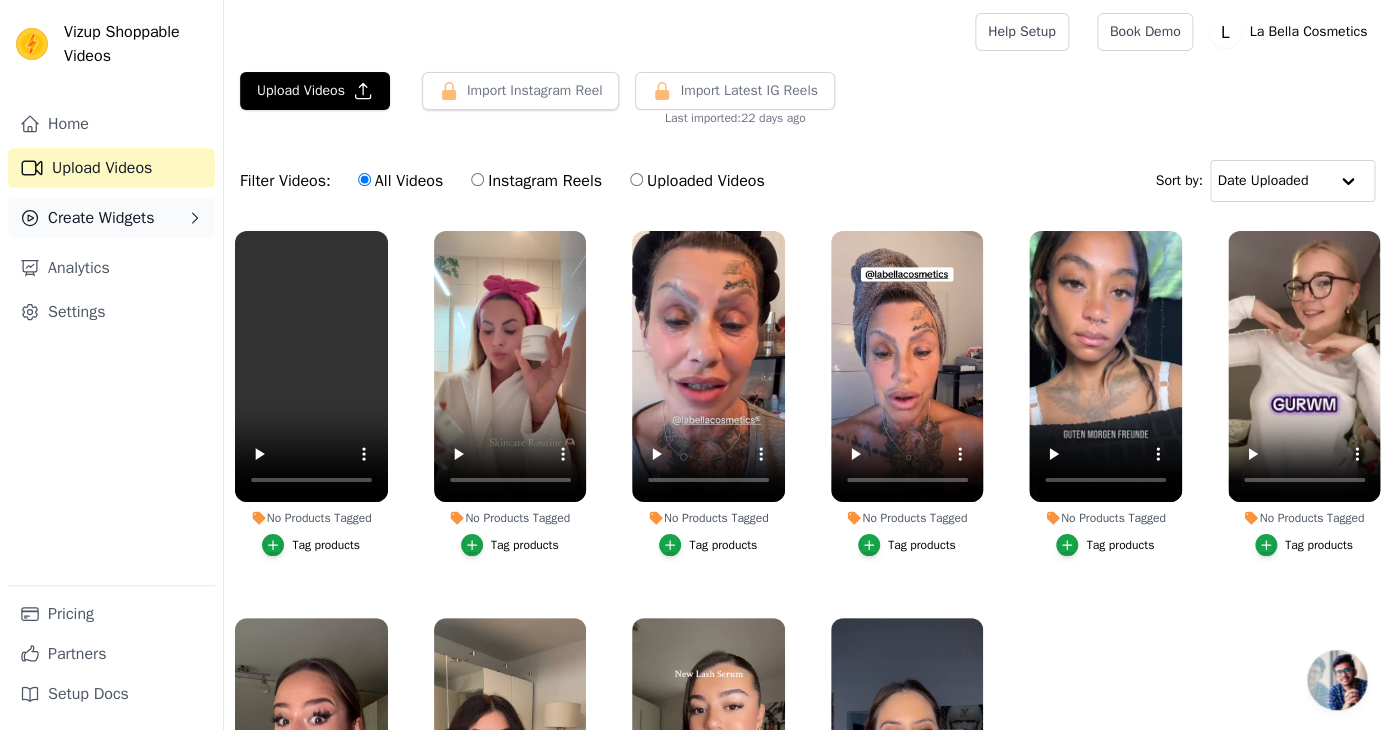click on "Create Widgets" at bounding box center (101, 218) 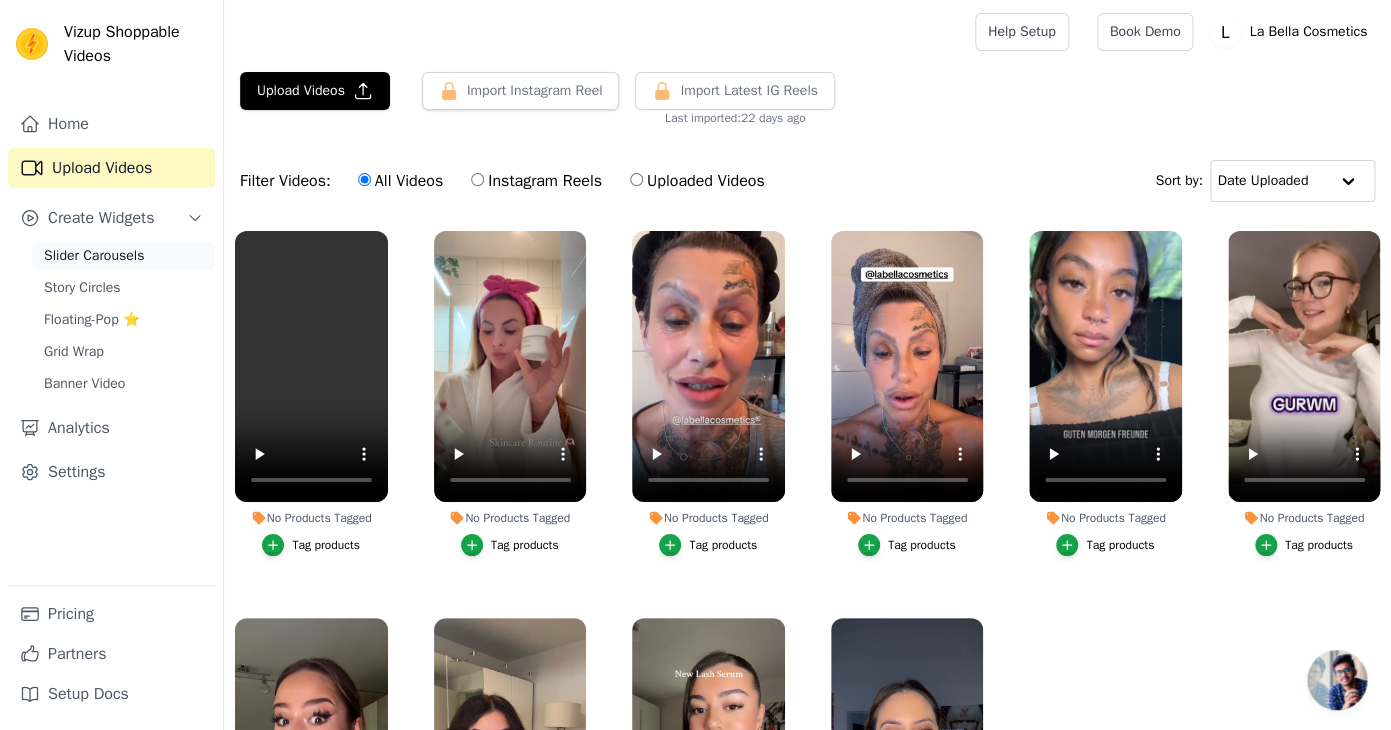 click on "Slider Carousels" at bounding box center [94, 256] 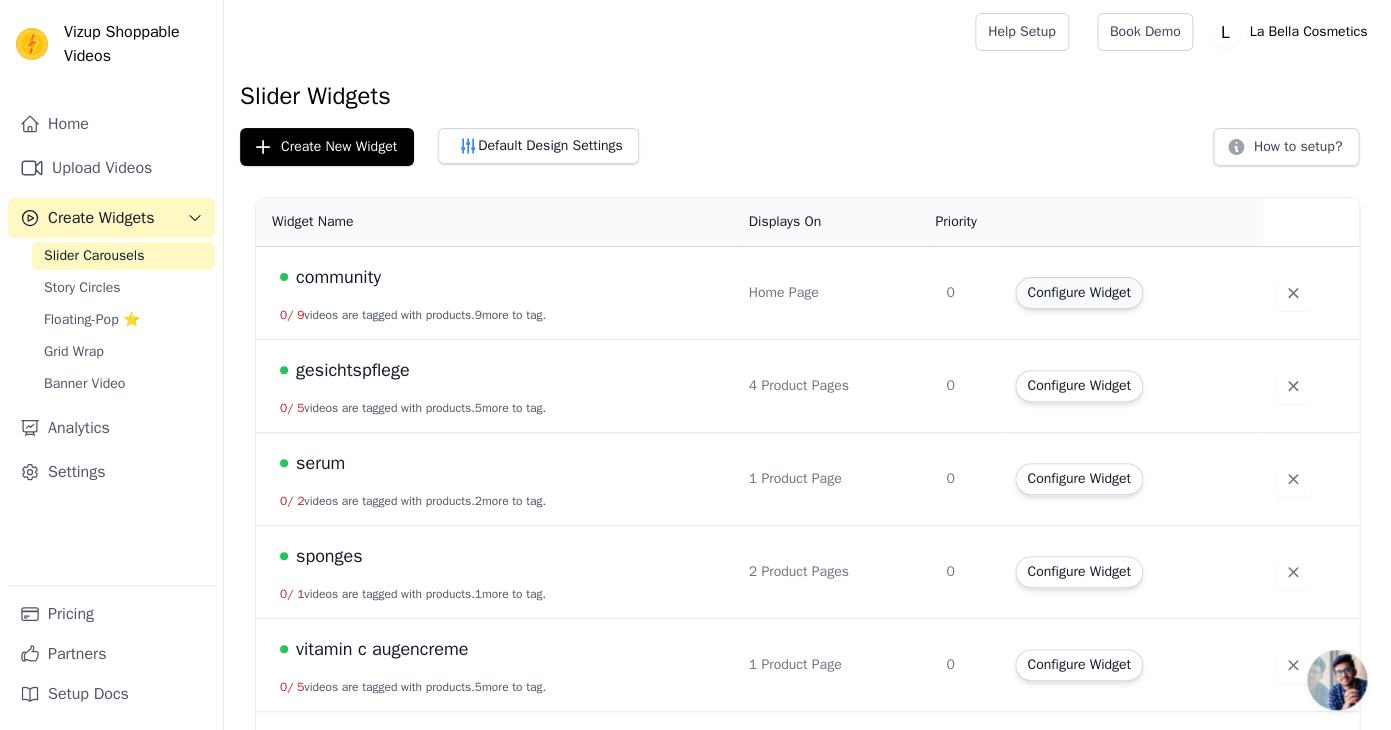 click on "Configure Widget" at bounding box center (1078, 293) 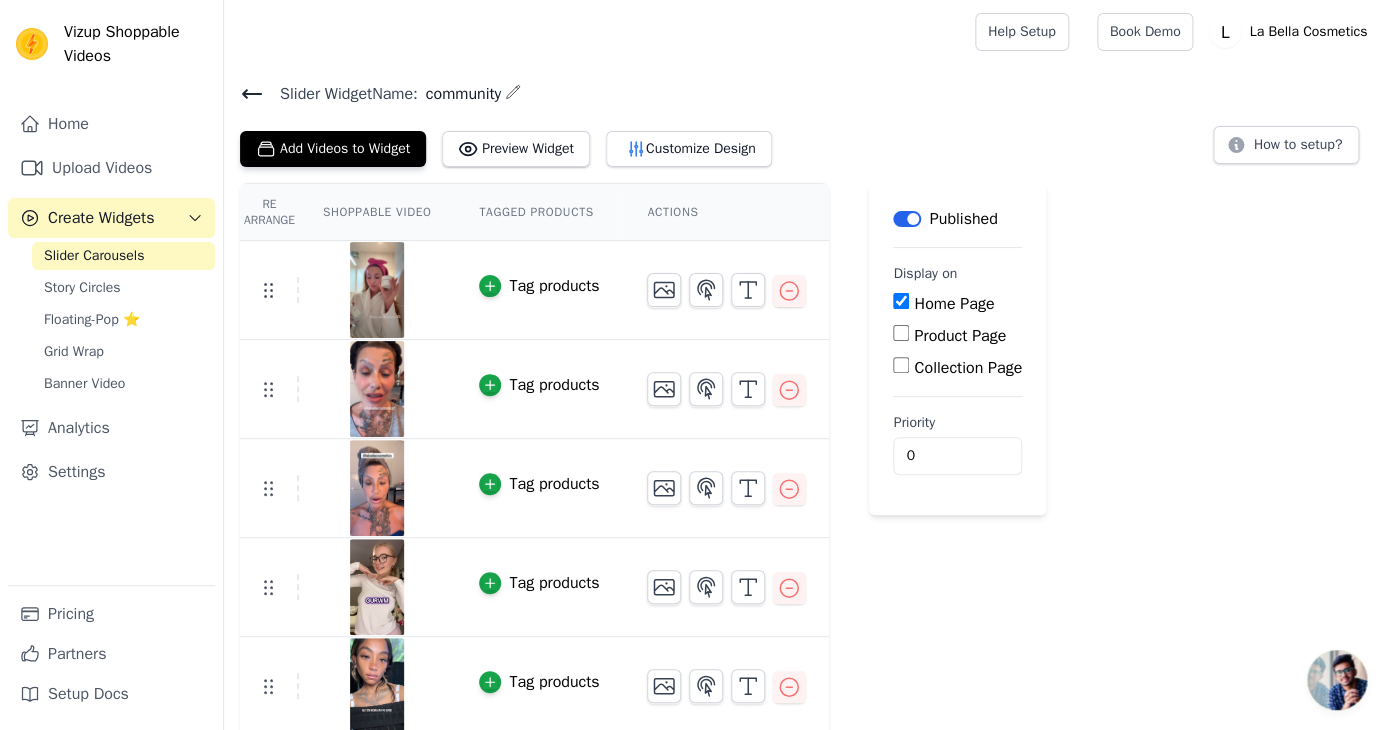 click on "Add Videos to Widget" at bounding box center (333, 149) 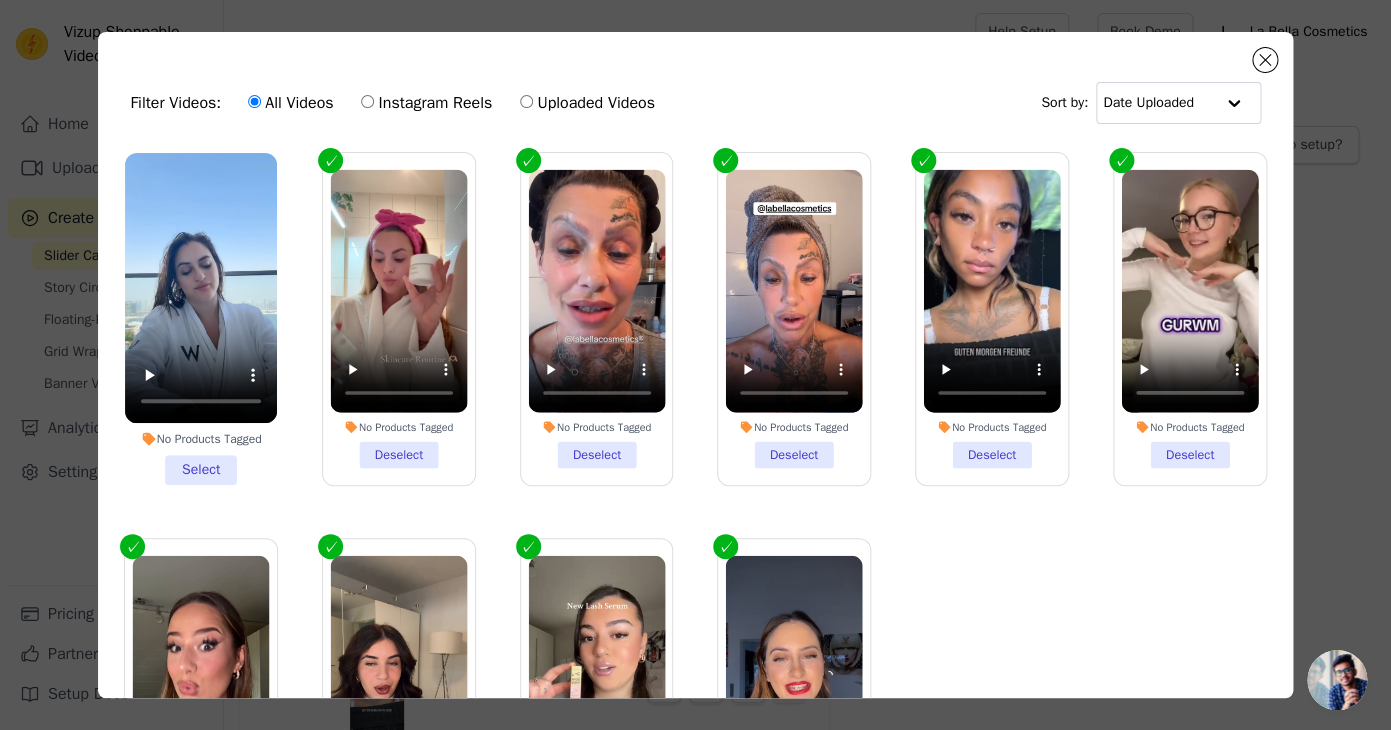 click on "No Products Tagged     Select" at bounding box center [201, 319] 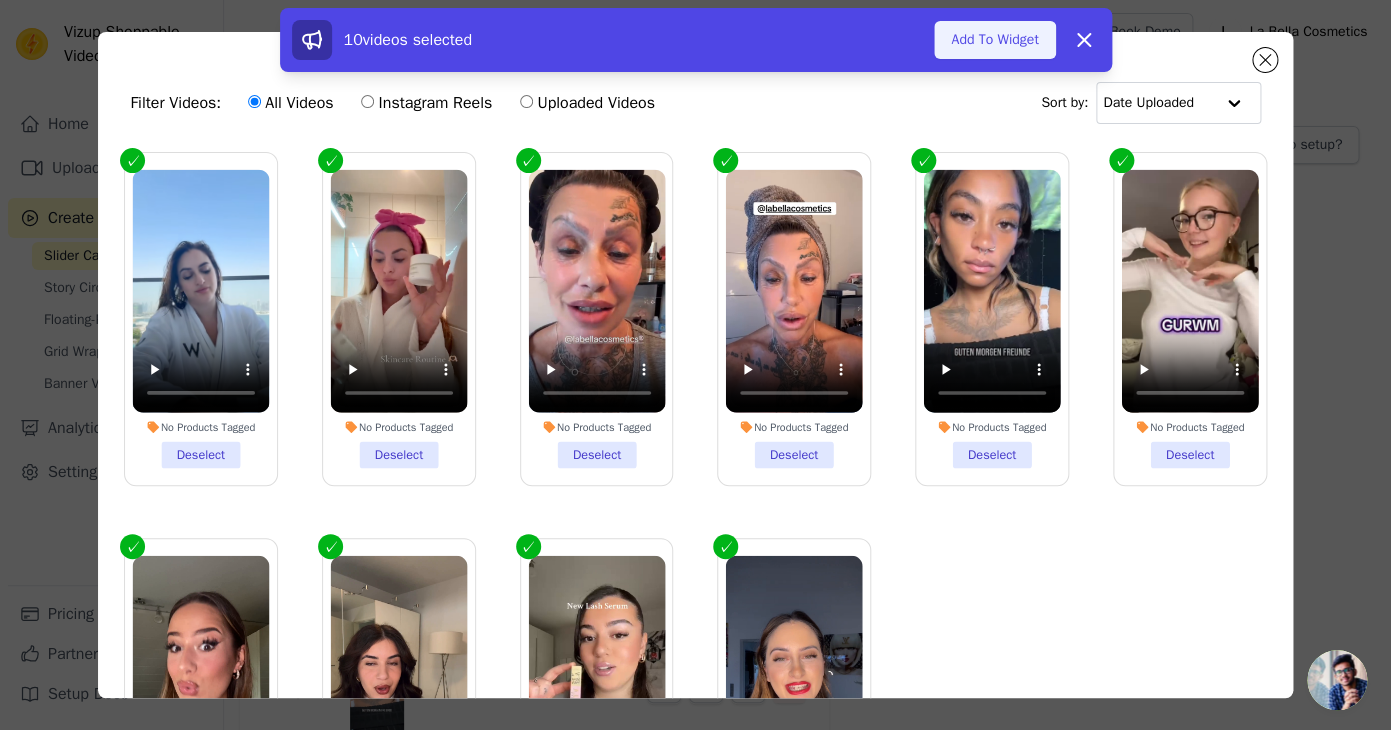 click on "Add To Widget" at bounding box center (994, 40) 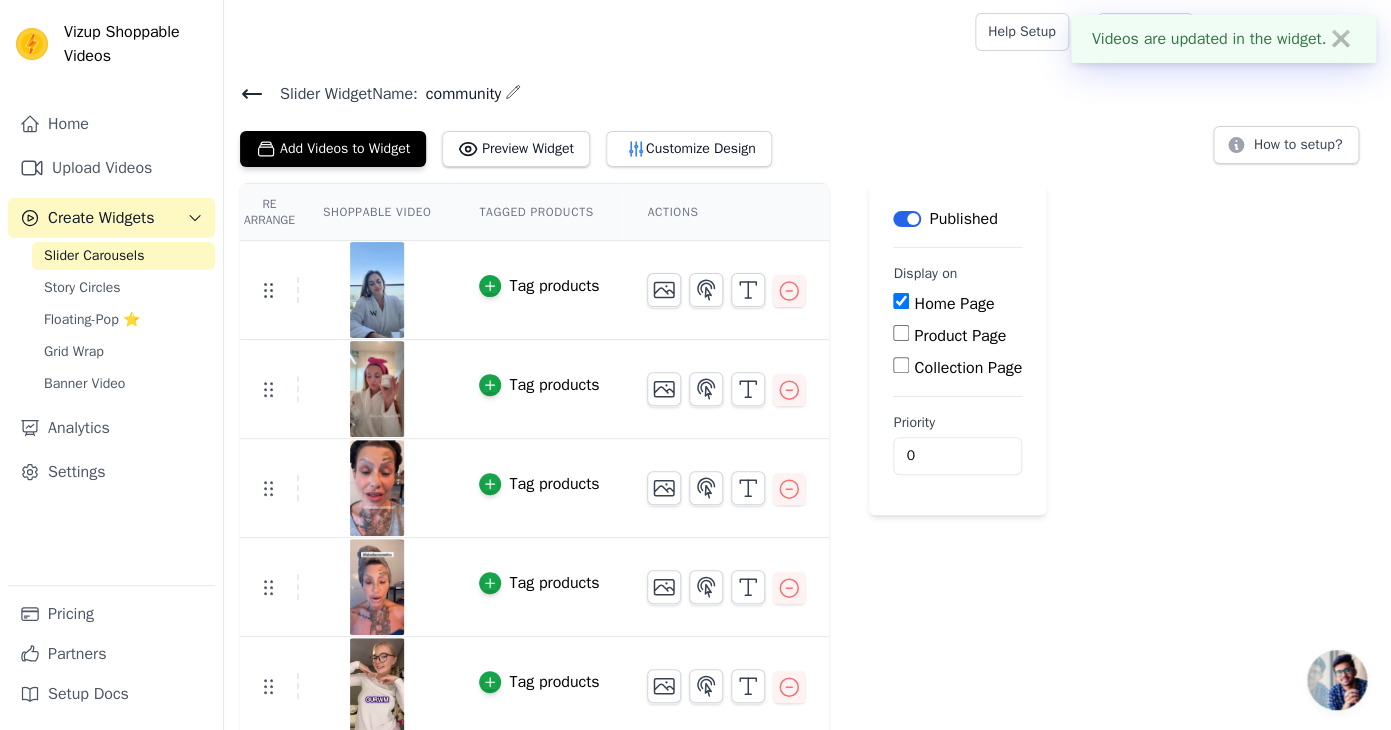 click 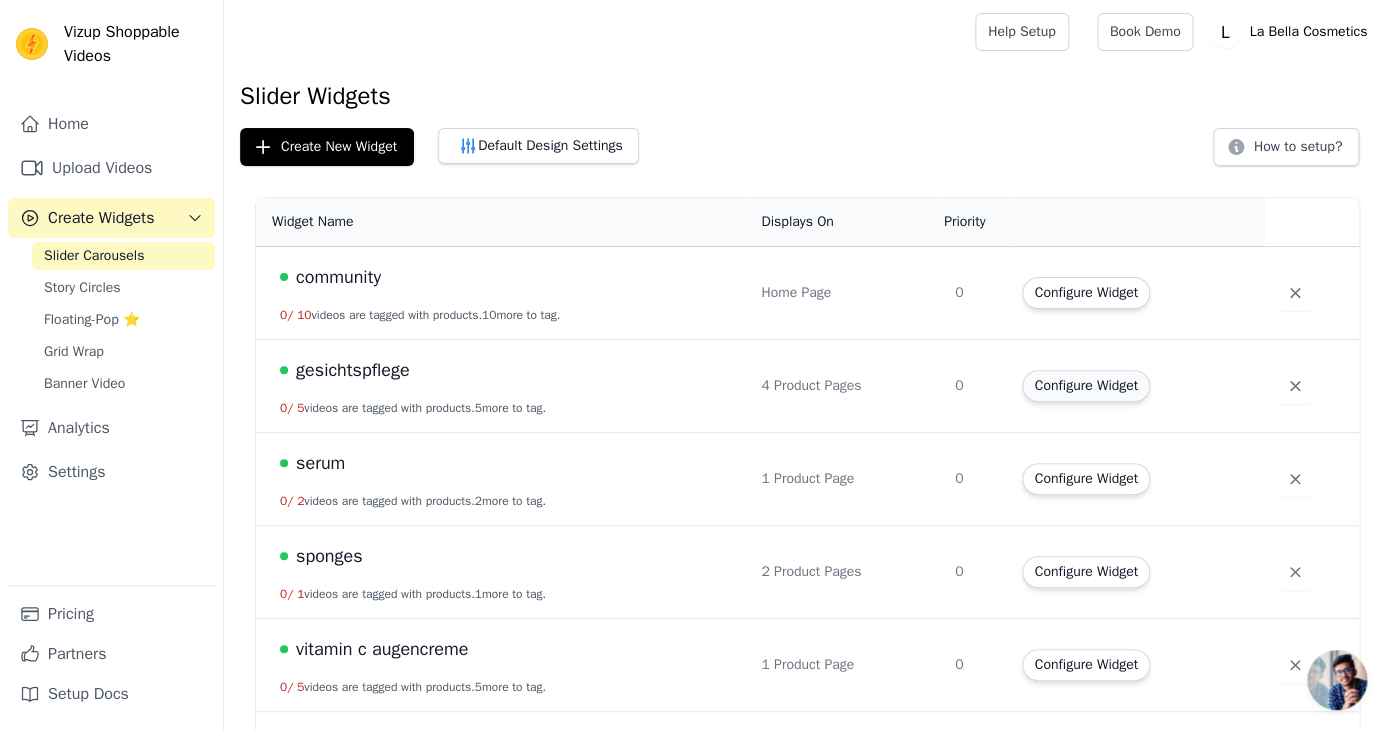 click on "Configure Widget" at bounding box center [1085, 386] 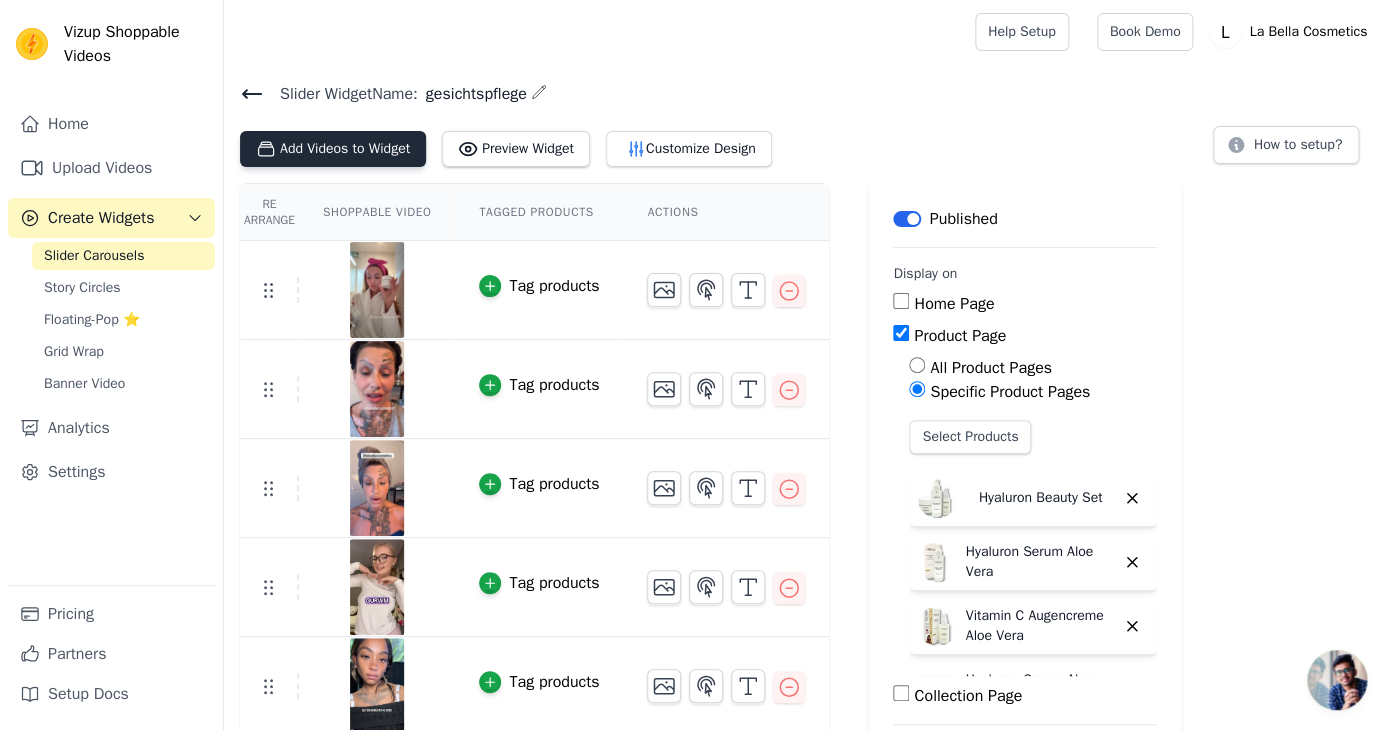 click on "Add Videos to Widget" at bounding box center (333, 149) 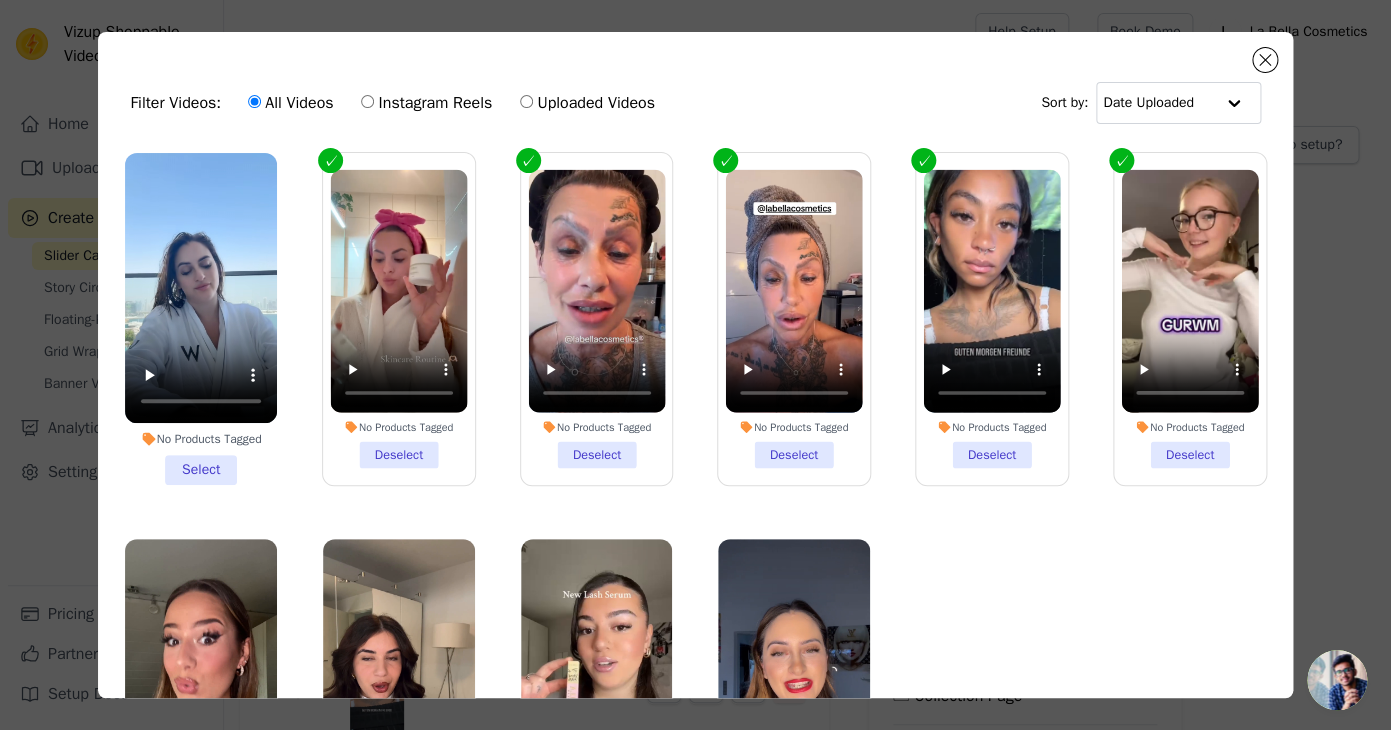 click on "No Products Tagged     Select" at bounding box center [201, 319] 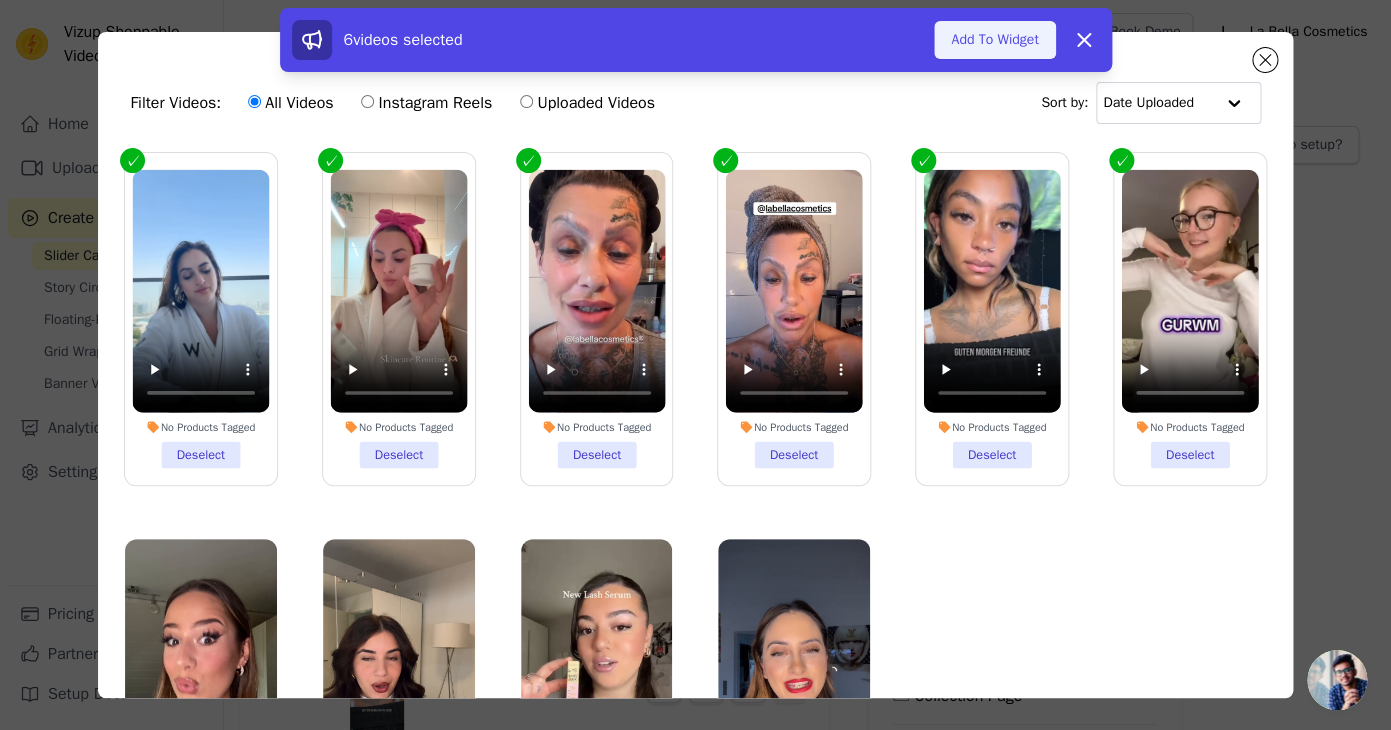 click on "Add To Widget" at bounding box center [994, 40] 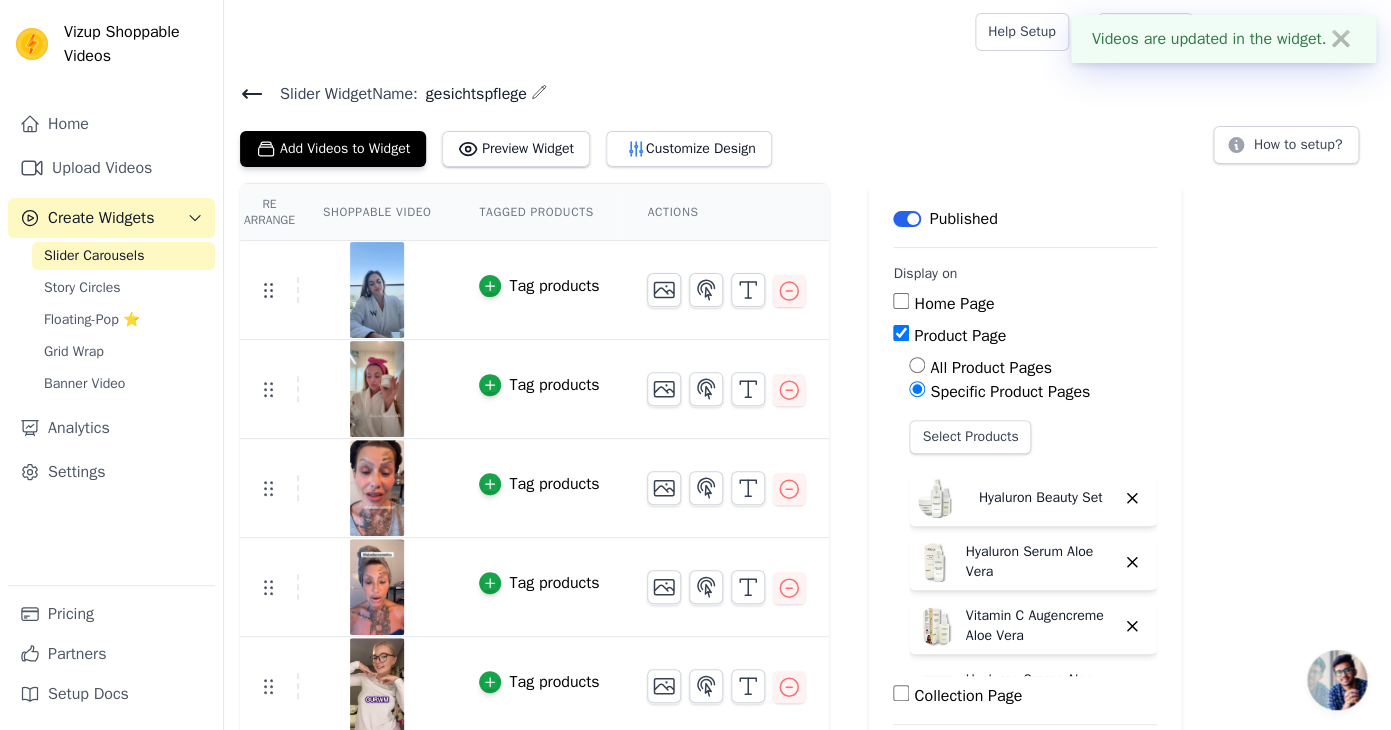 click 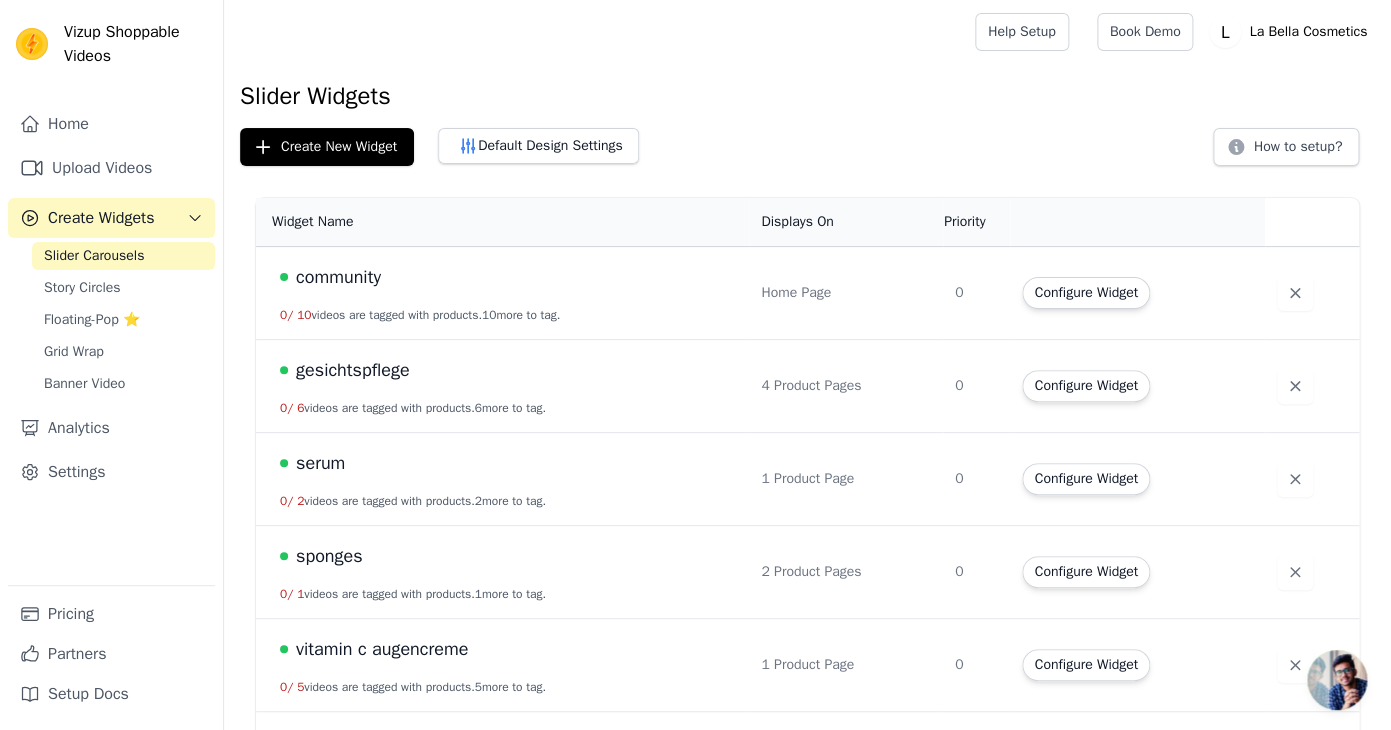 scroll, scrollTop: 82, scrollLeft: 0, axis: vertical 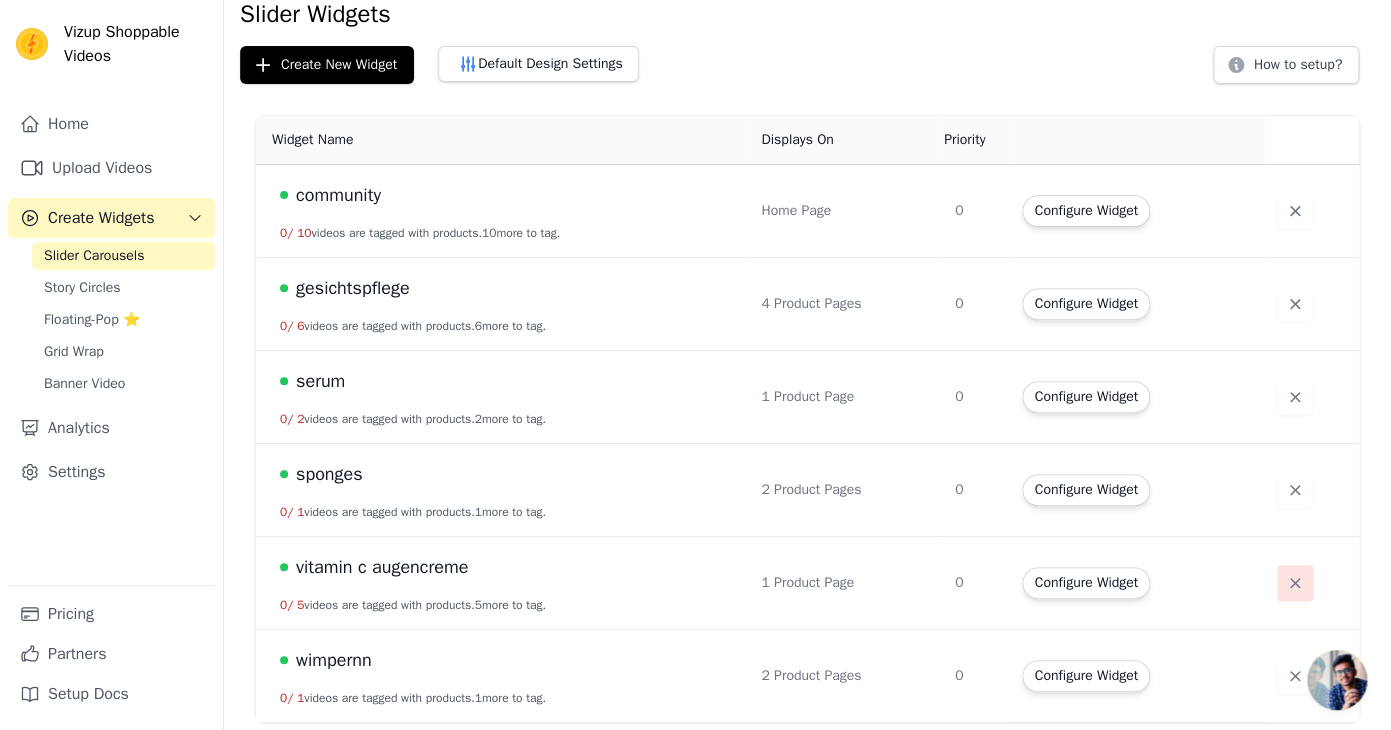 click 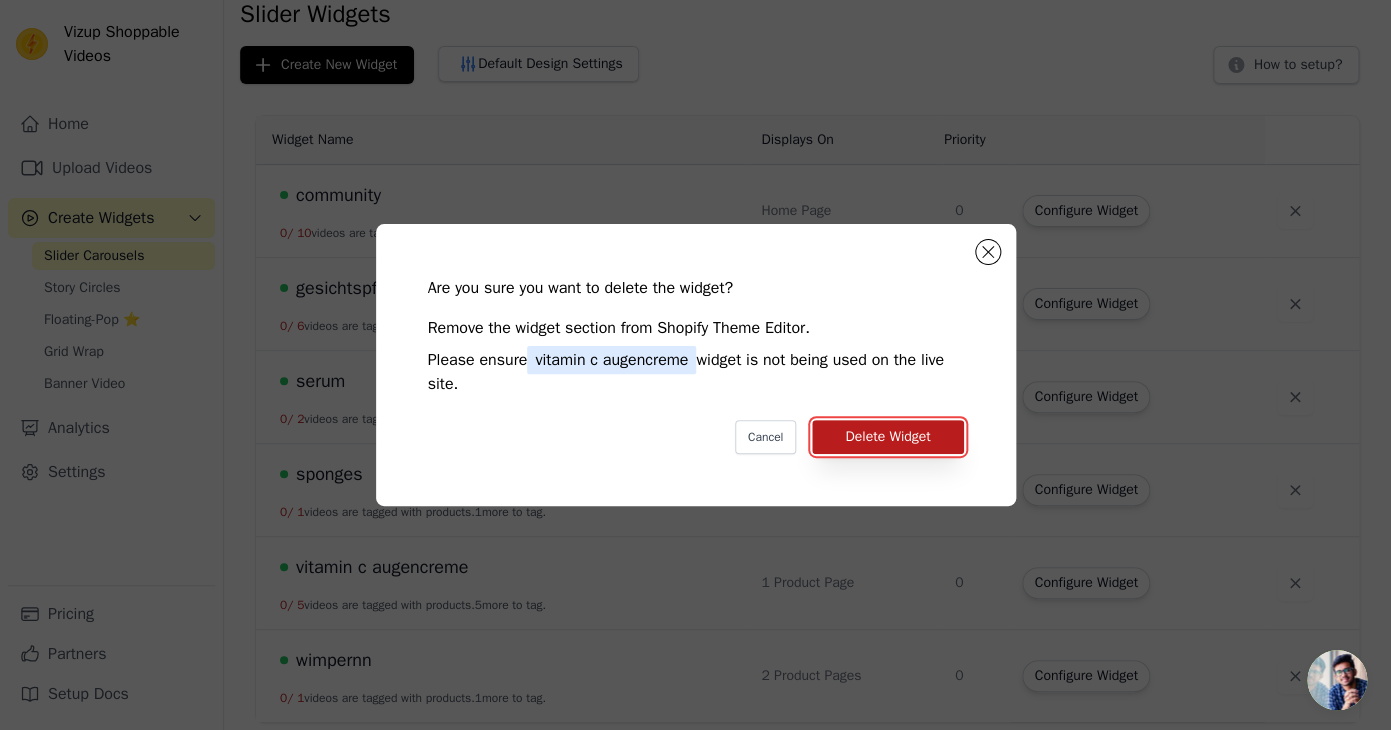 click on "Delete Widget" at bounding box center (887, 437) 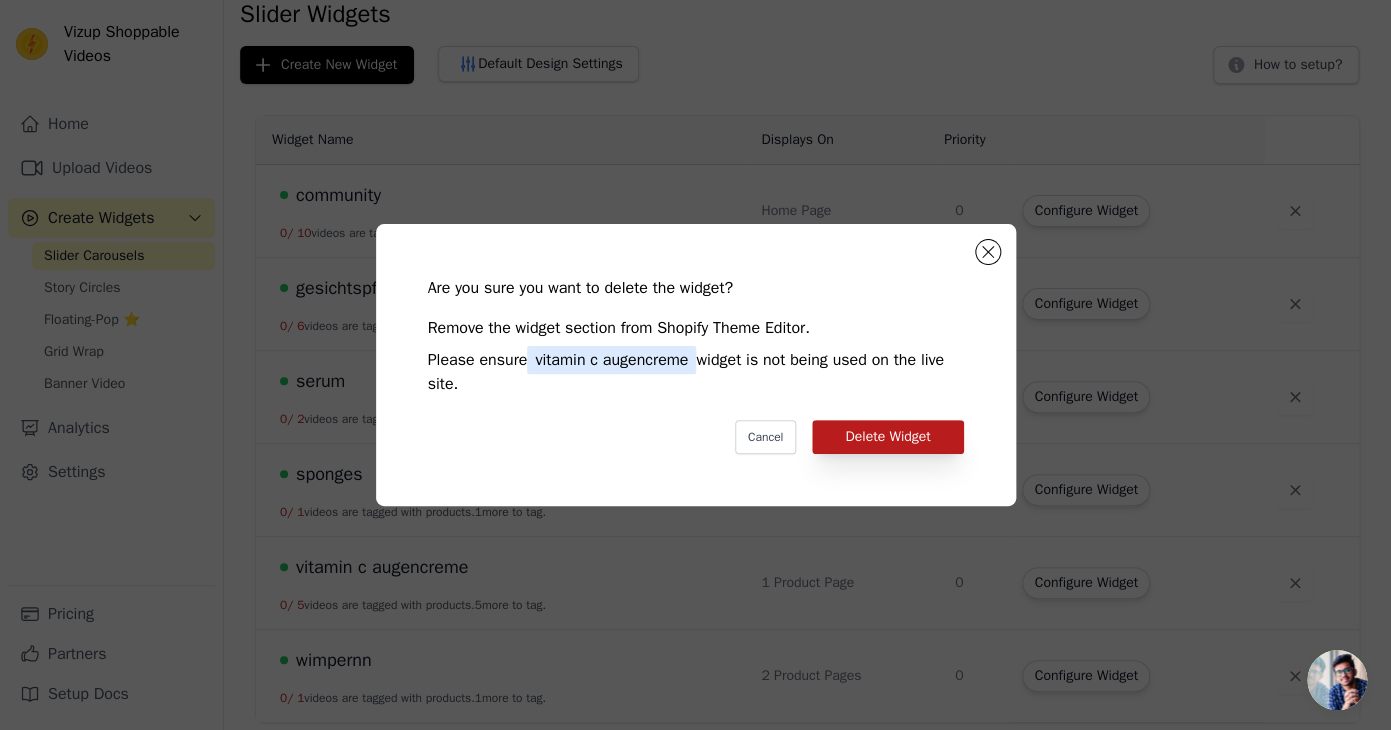 scroll, scrollTop: 82, scrollLeft: 0, axis: vertical 